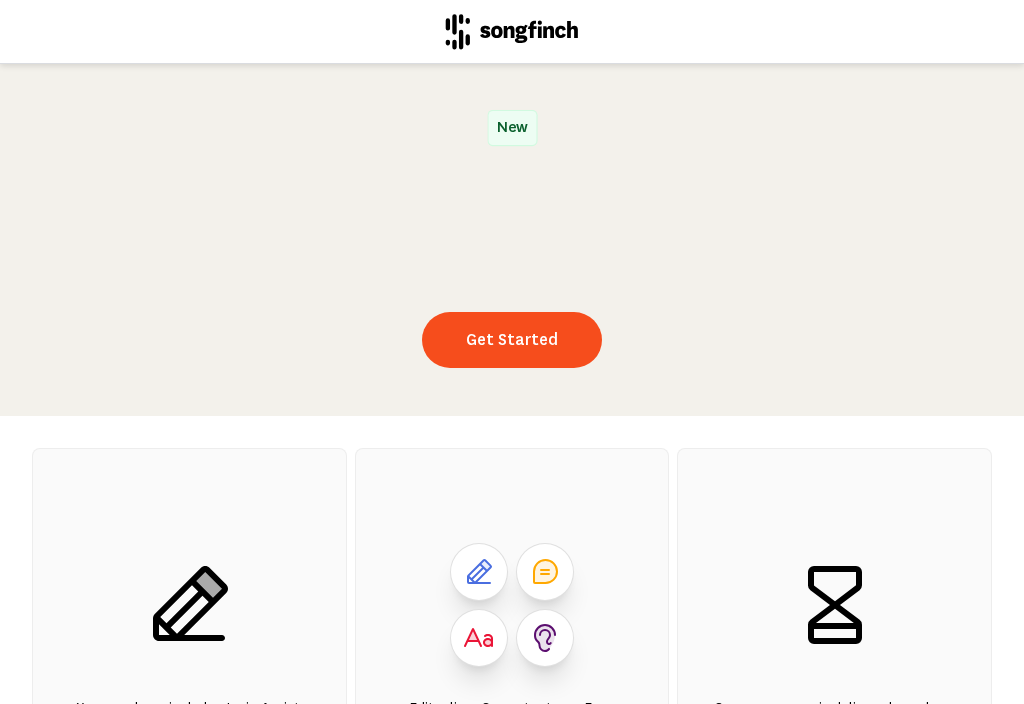 scroll, scrollTop: 0, scrollLeft: 0, axis: both 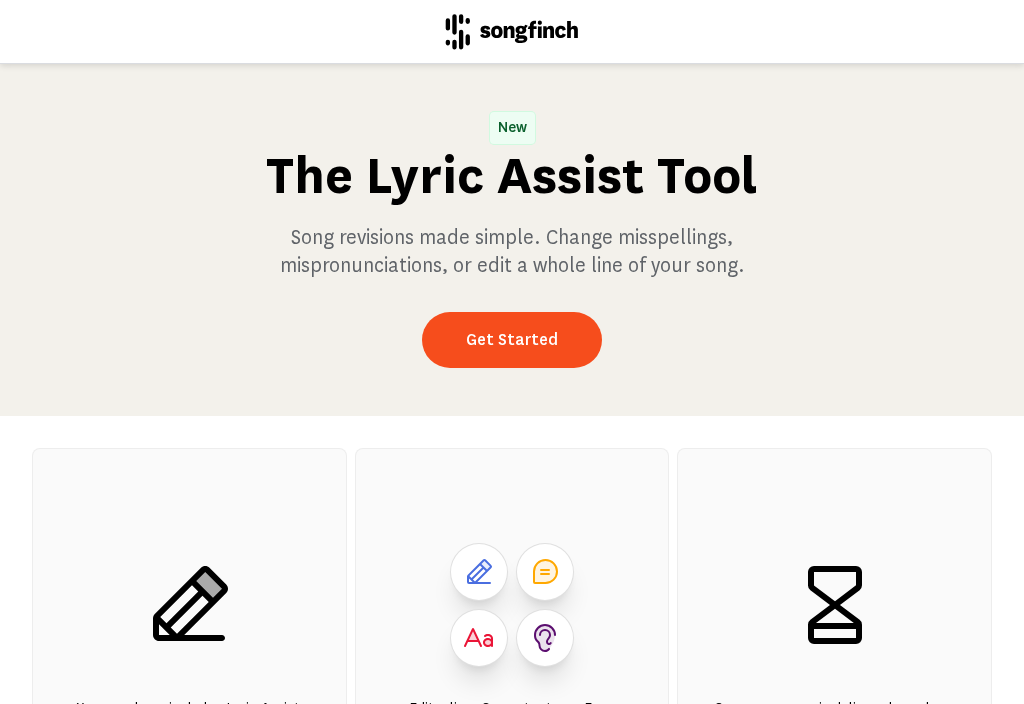 click on "Get Started" at bounding box center (512, 340) 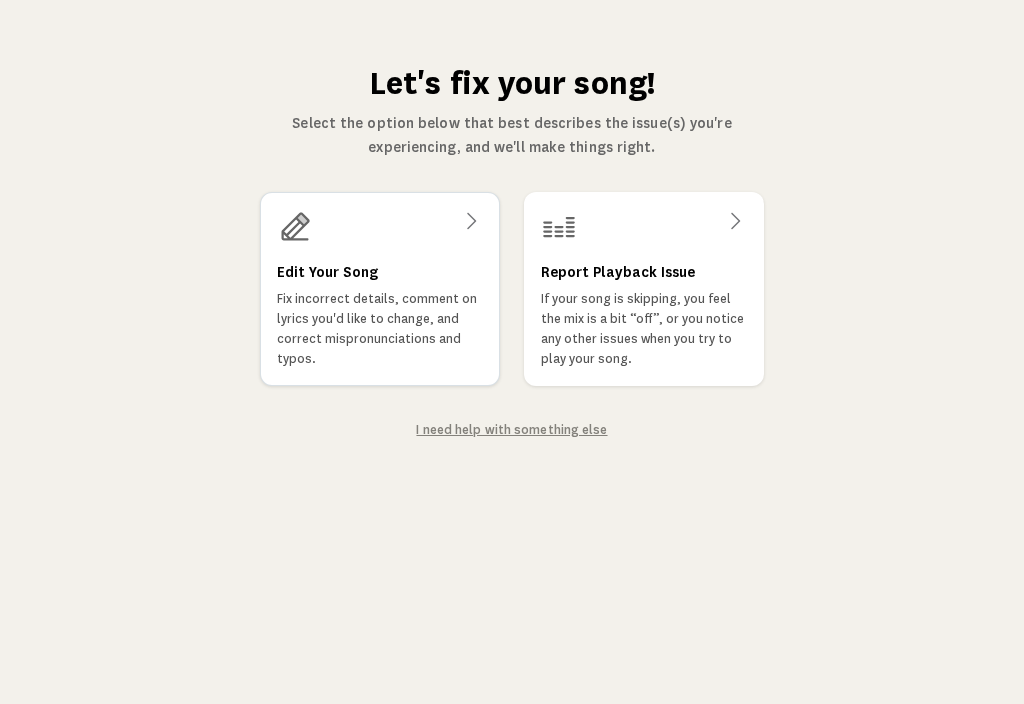 click on "Edit Your Song" at bounding box center (327, 273) 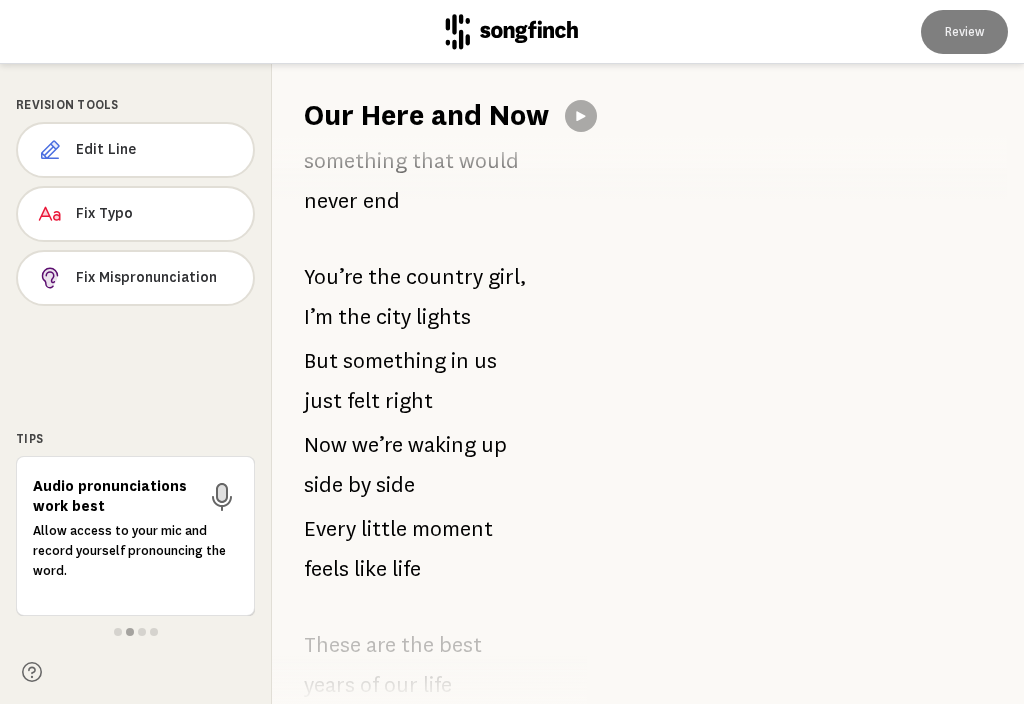 scroll, scrollTop: 396, scrollLeft: 0, axis: vertical 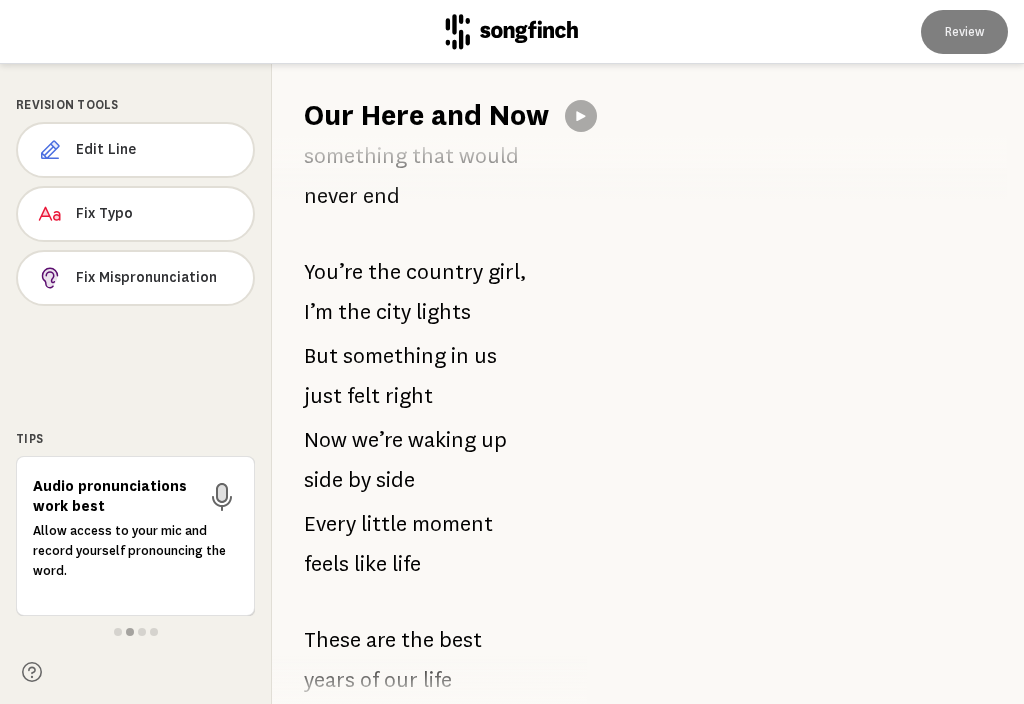 click on "moment" at bounding box center [452, 524] 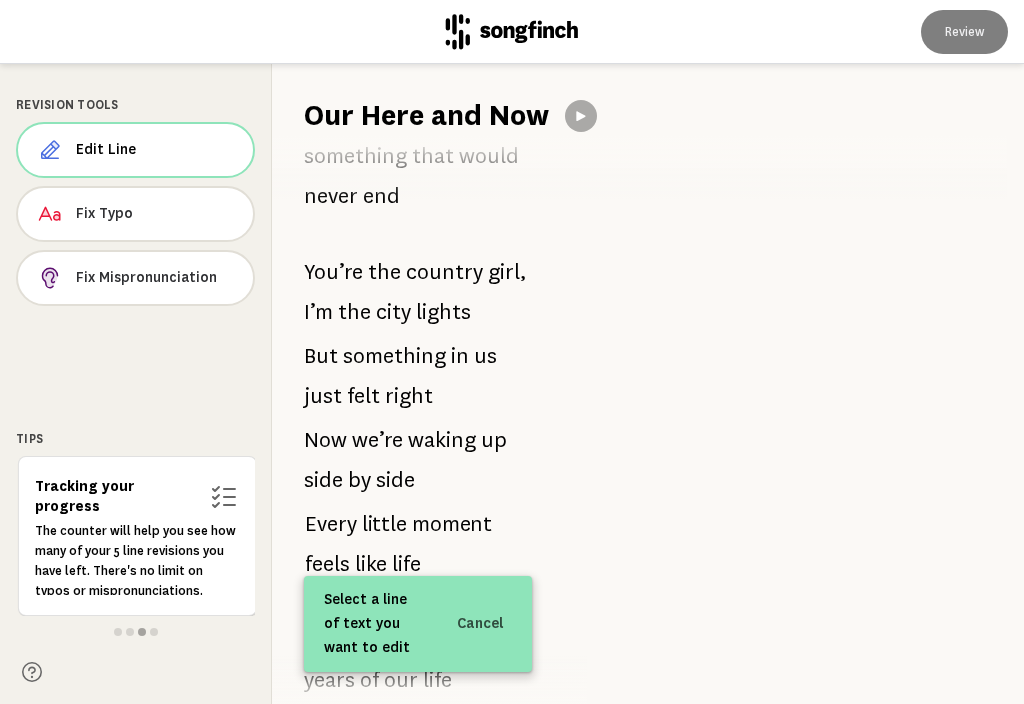 click on "moment" at bounding box center [452, 524] 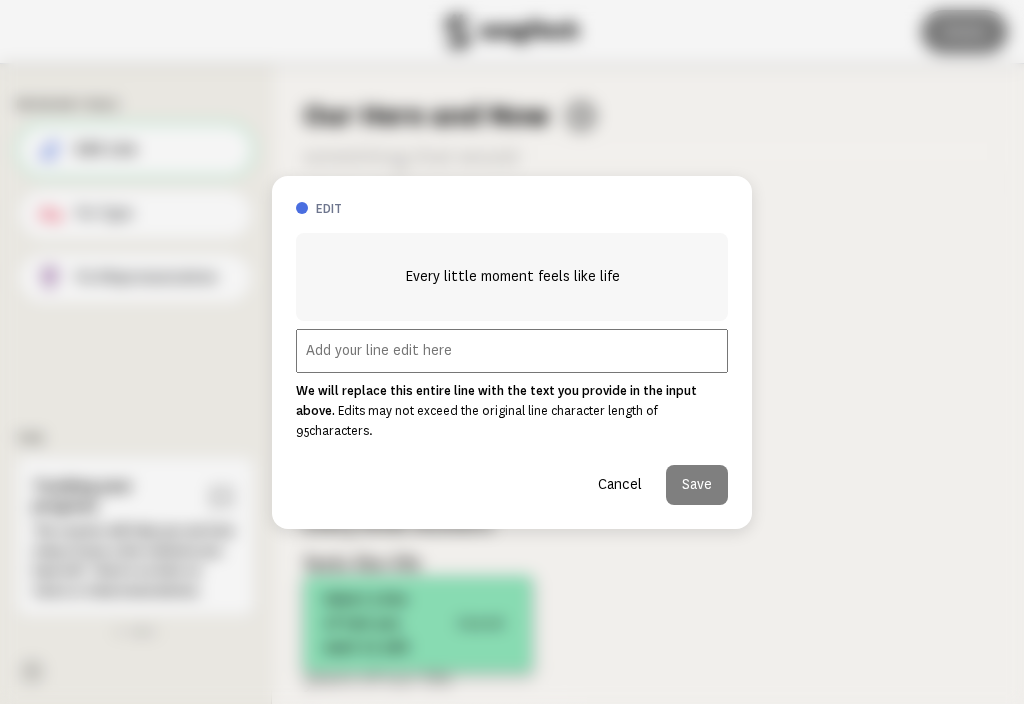 click at bounding box center (512, 351) 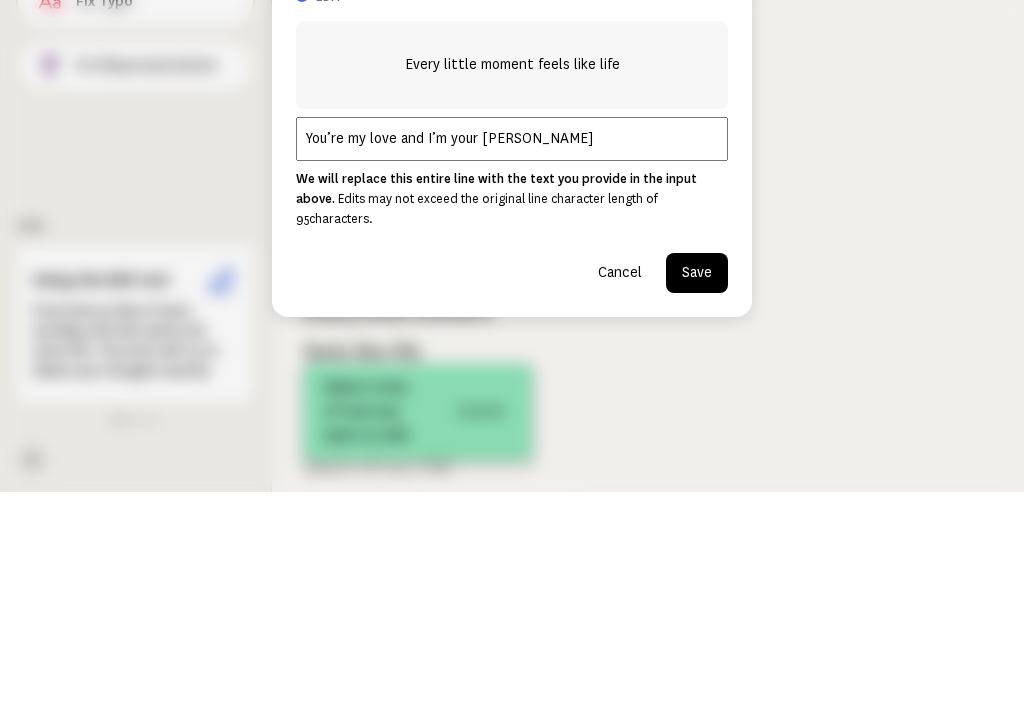 type on "You’re my love and I’m your sweetie" 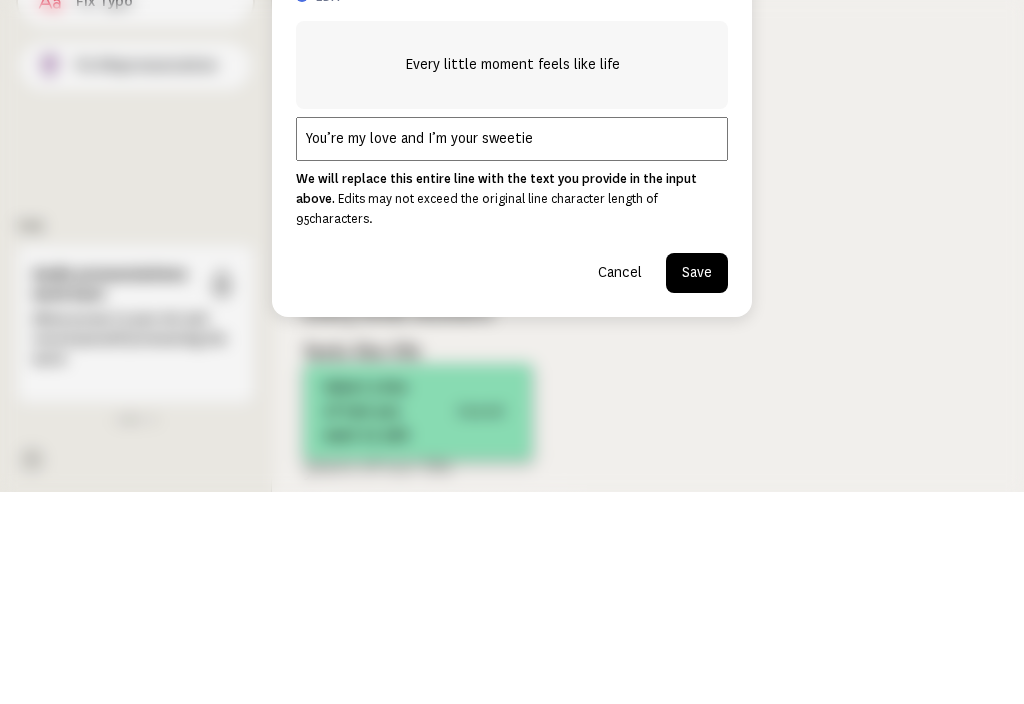 click on "Save" at bounding box center (697, 485) 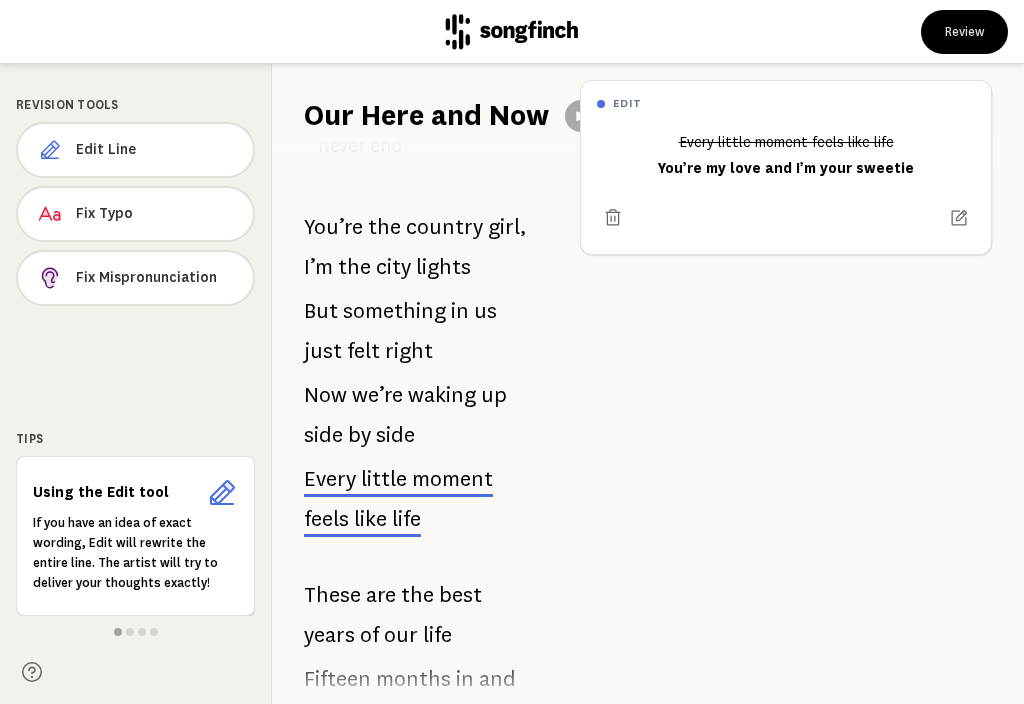 scroll, scrollTop: 441, scrollLeft: 0, axis: vertical 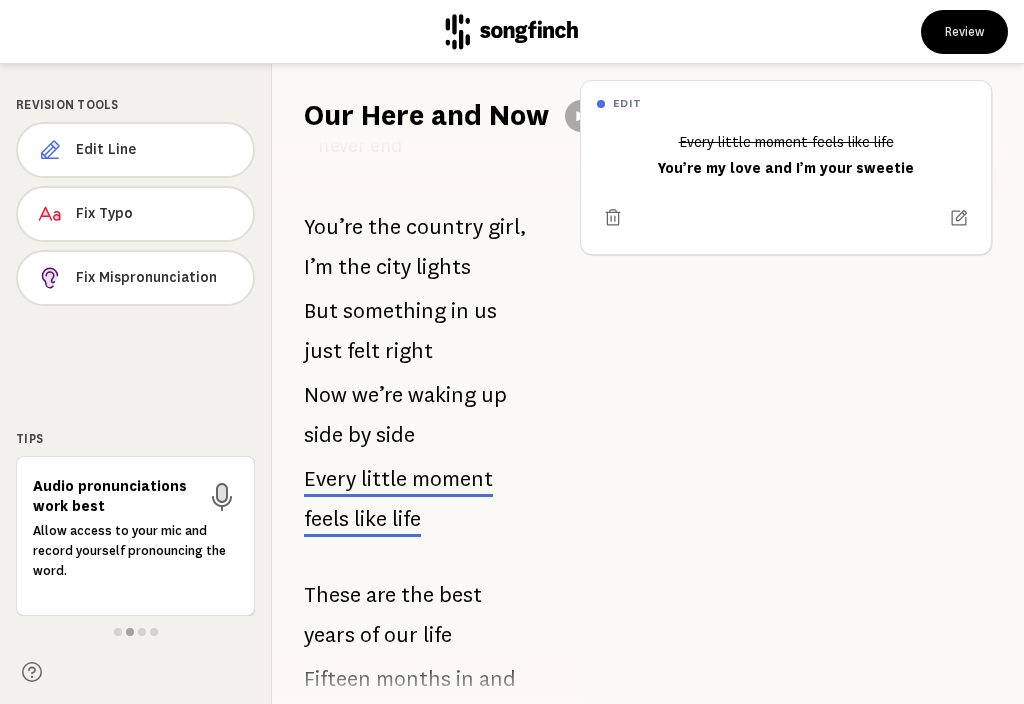 click on "Review" at bounding box center [512, 32] 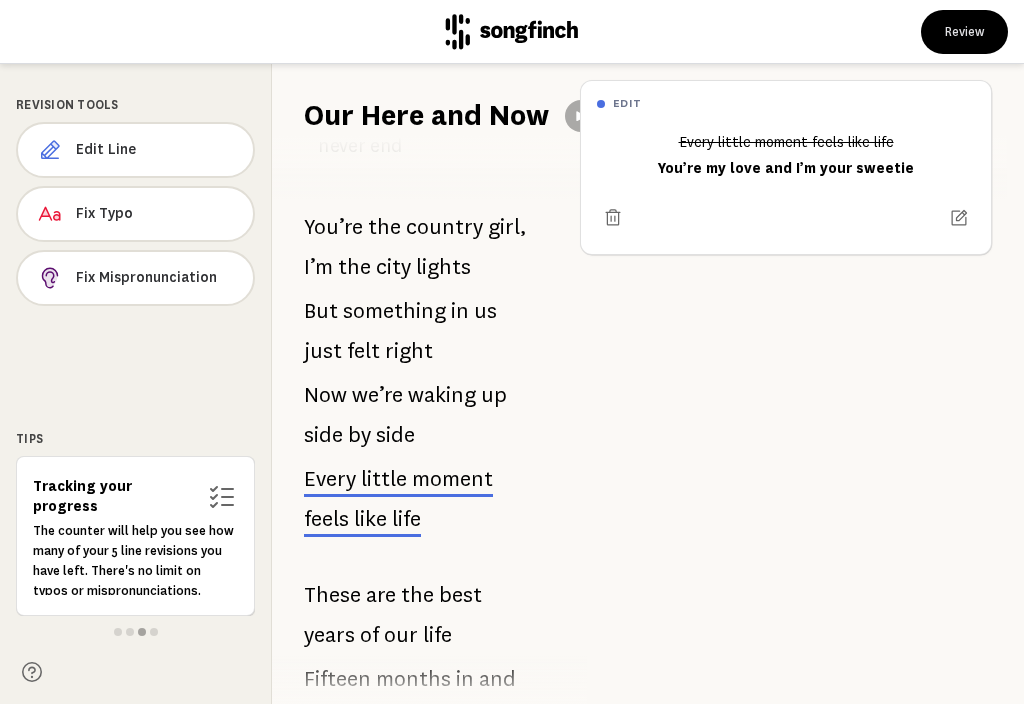 click at bounding box center [613, 218] 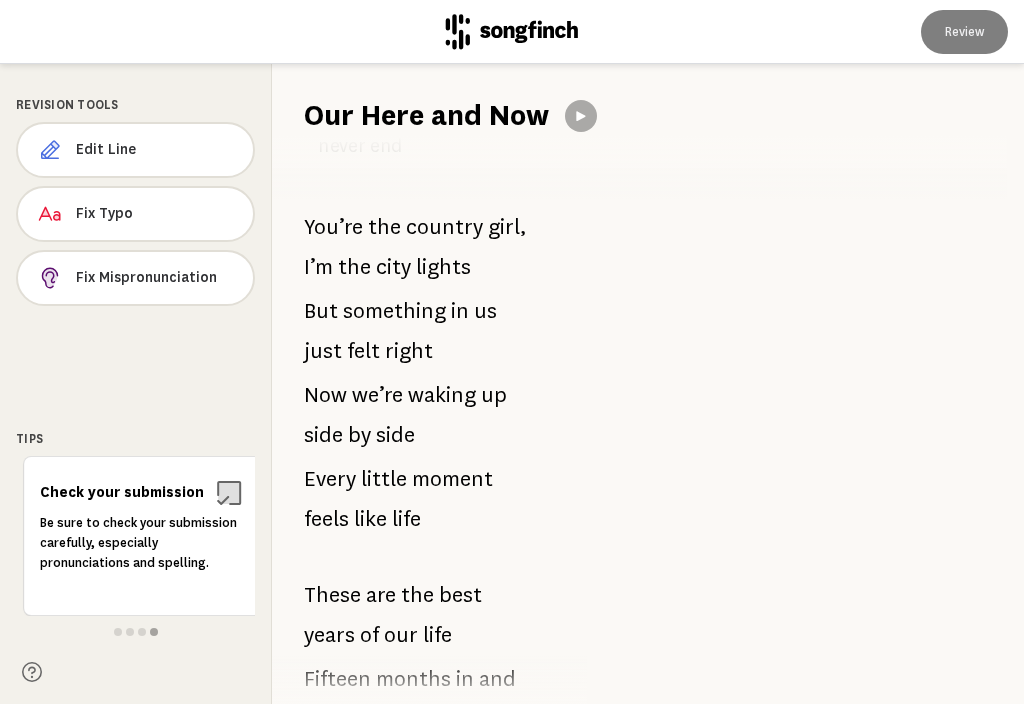 click on "little" at bounding box center (384, 479) 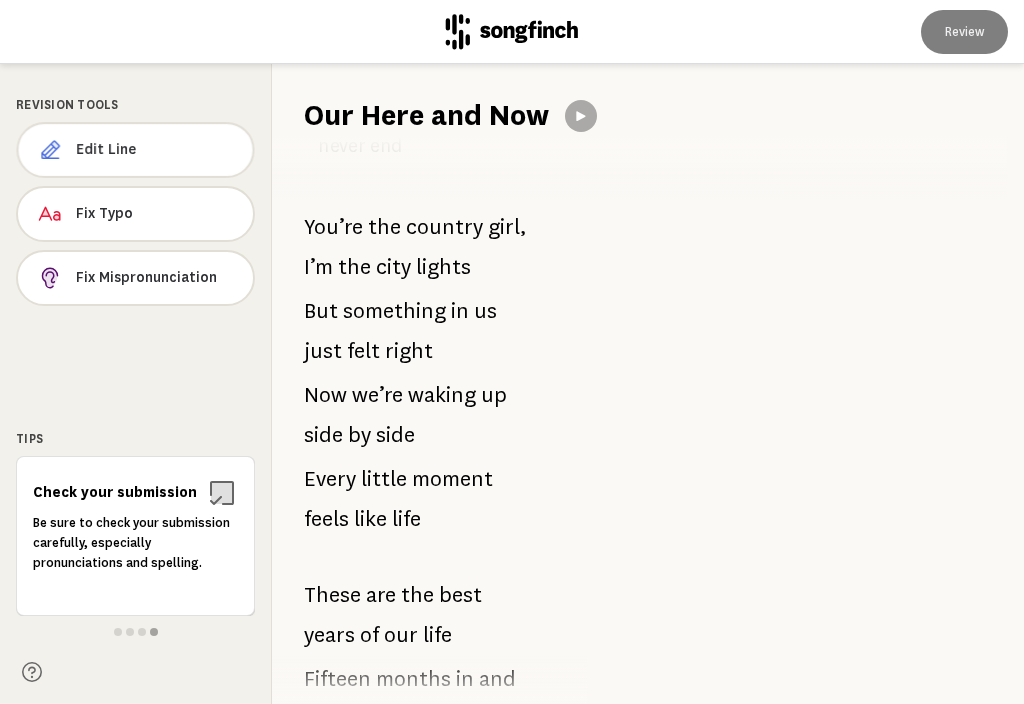 click on "Edit Line" at bounding box center (156, 150) 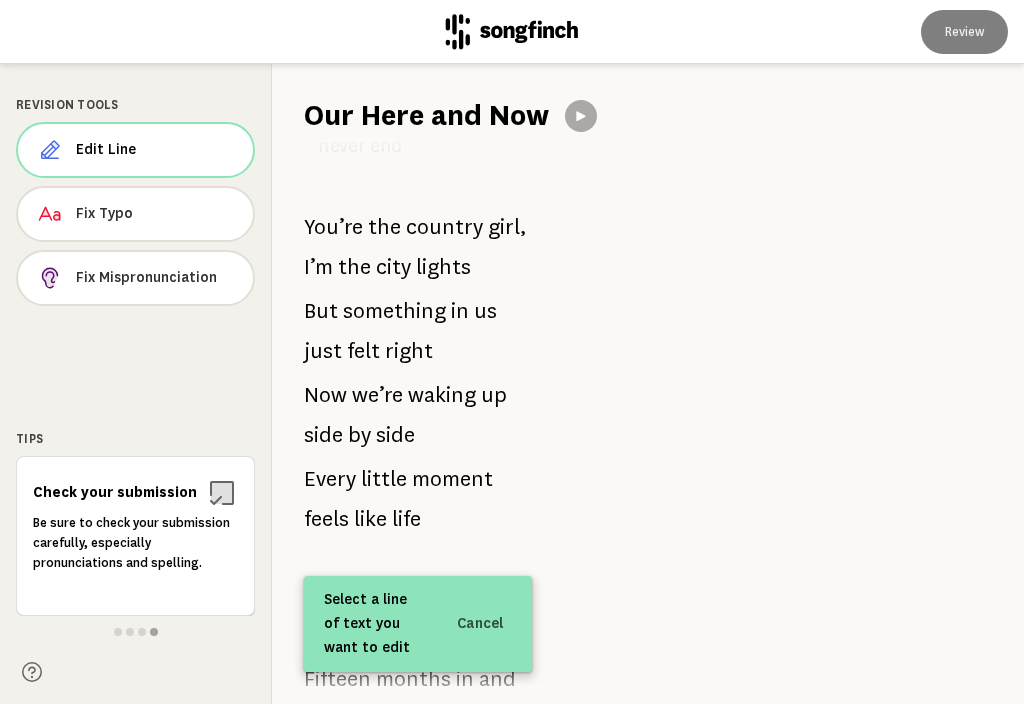click on "moment" at bounding box center (452, 479) 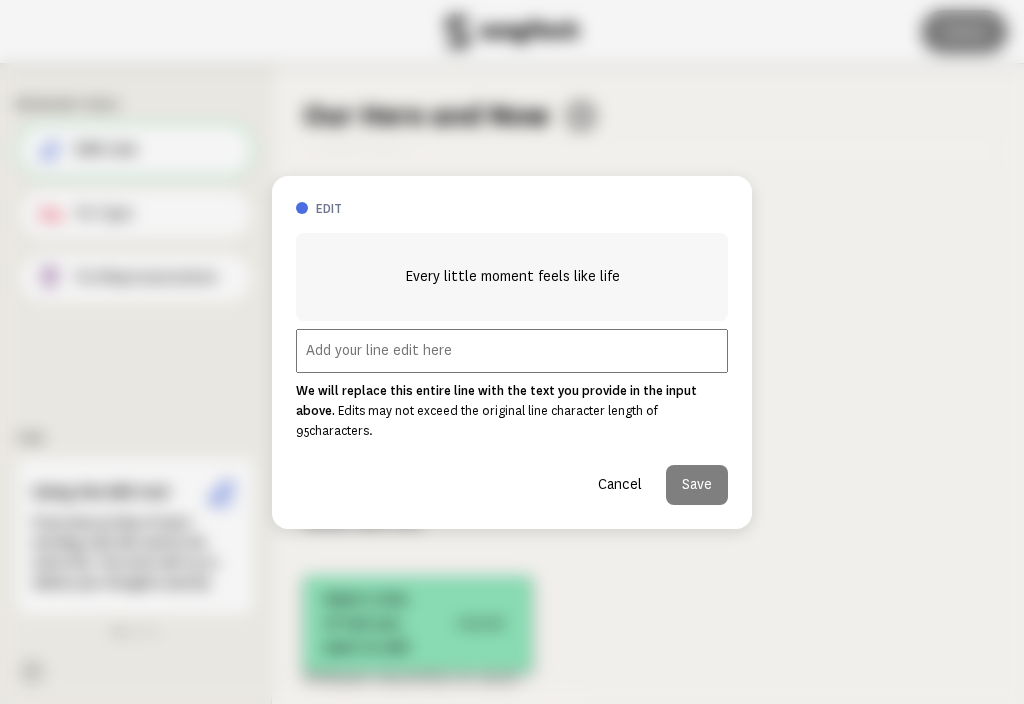 click at bounding box center (512, 351) 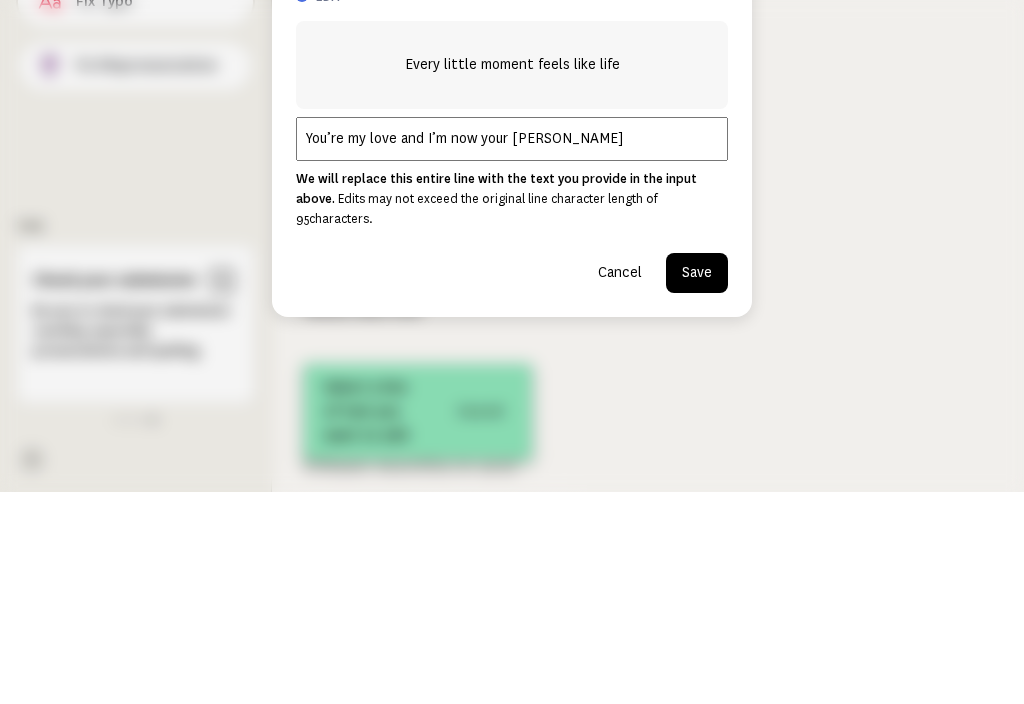 type on "You’re my love and I’m now your sweetie" 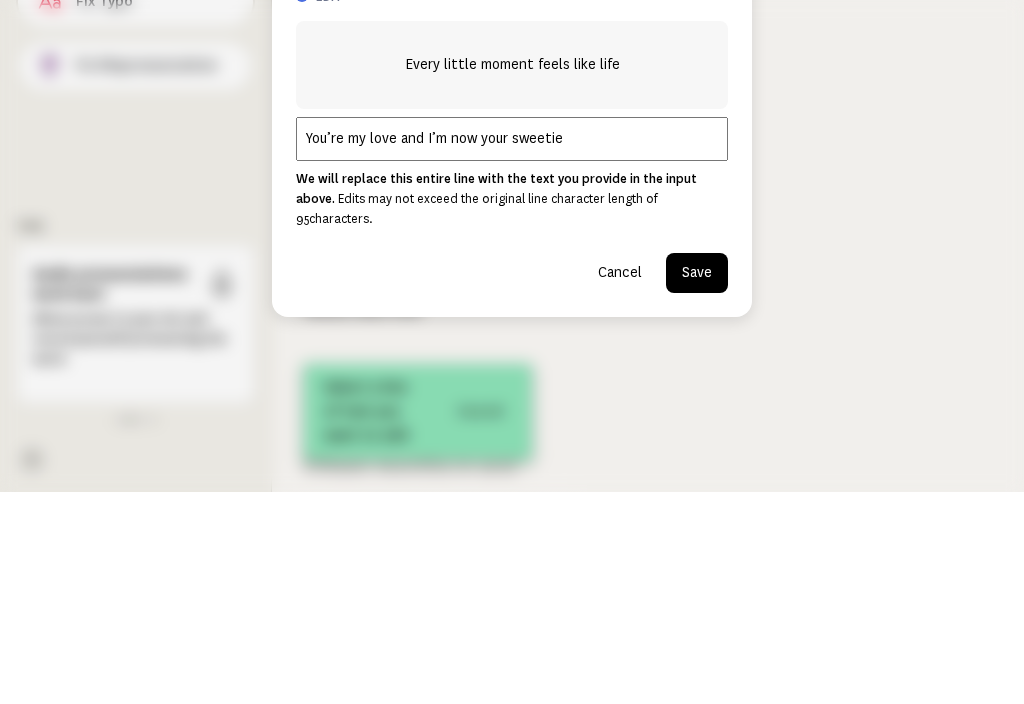 click on "Save" at bounding box center [697, 485] 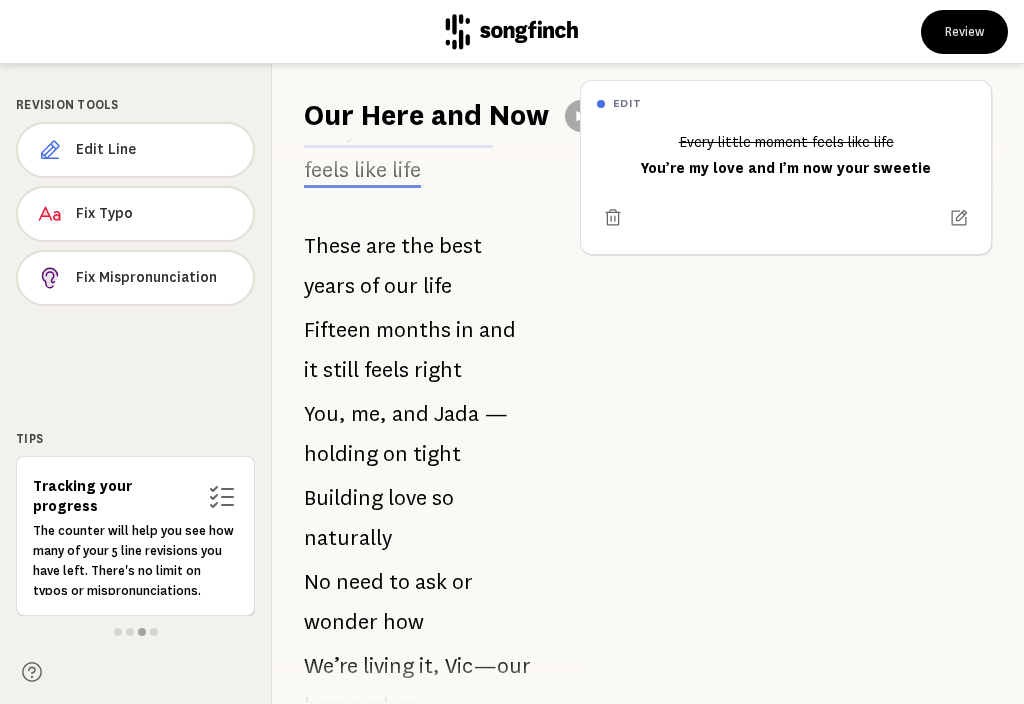 scroll, scrollTop: 792, scrollLeft: 0, axis: vertical 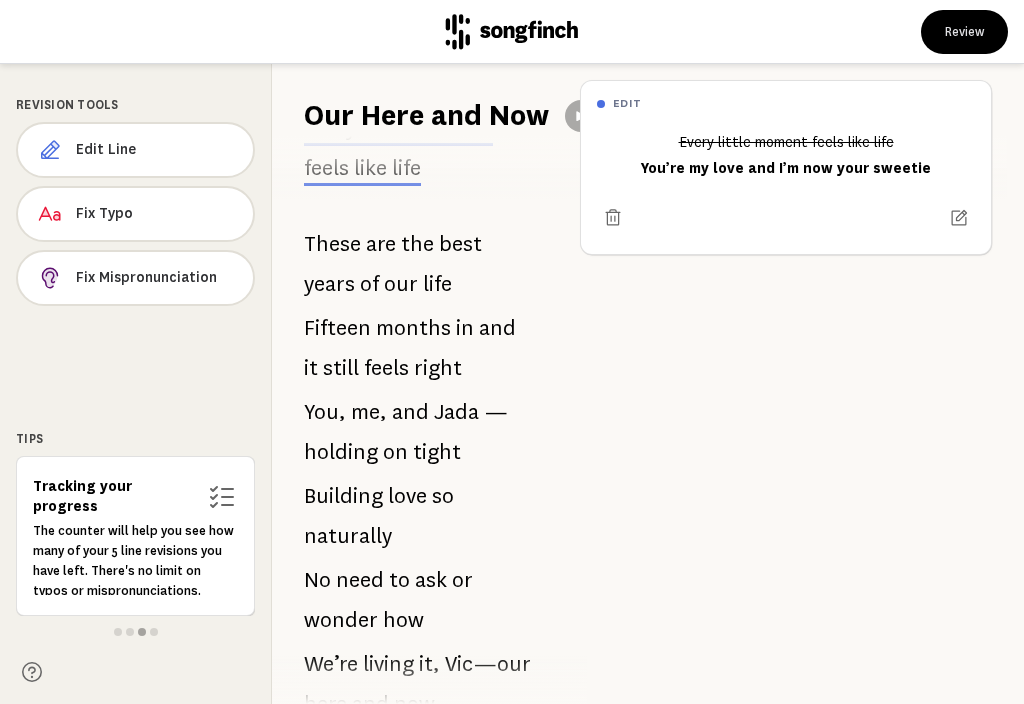 click on "Edit Line" at bounding box center [135, 150] 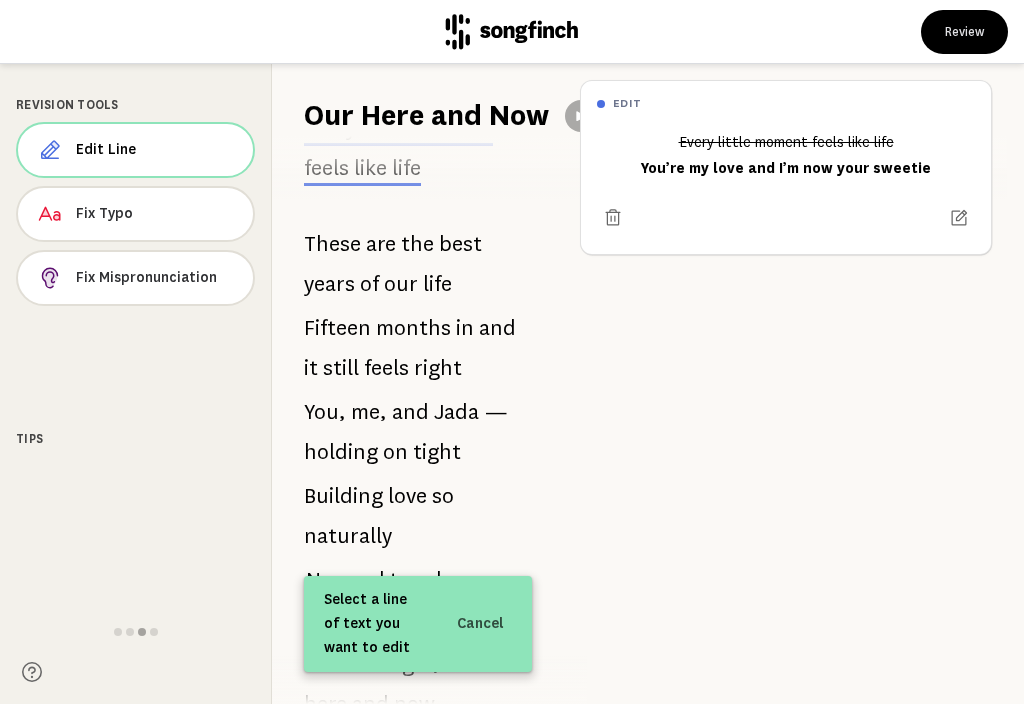 click on "to" at bounding box center (400, 580) 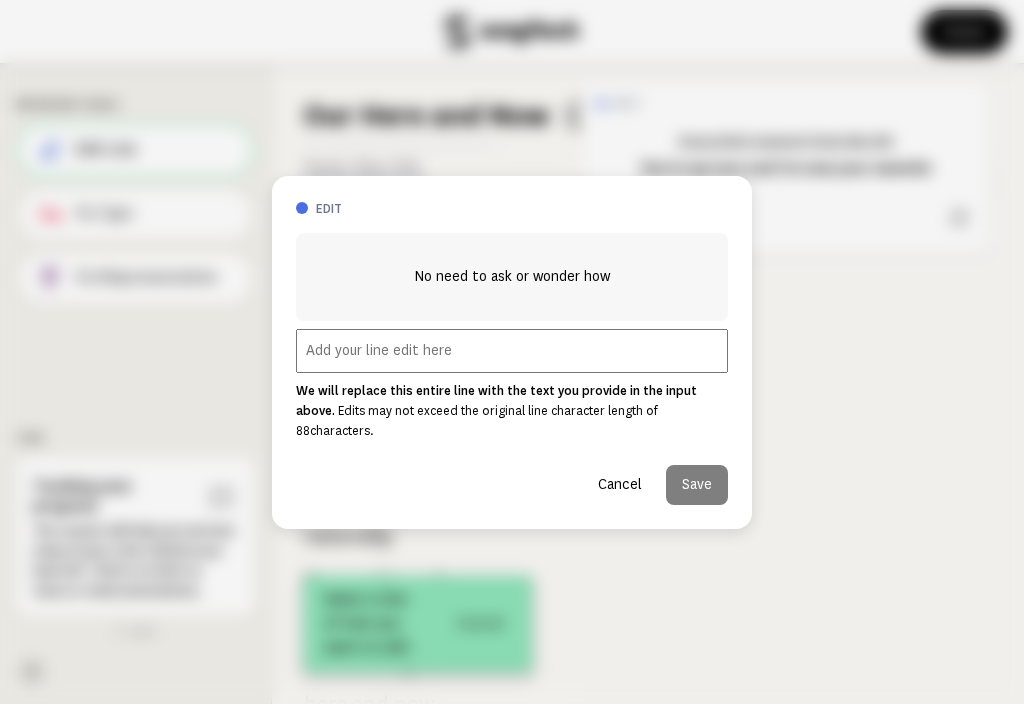 click at bounding box center (512, 351) 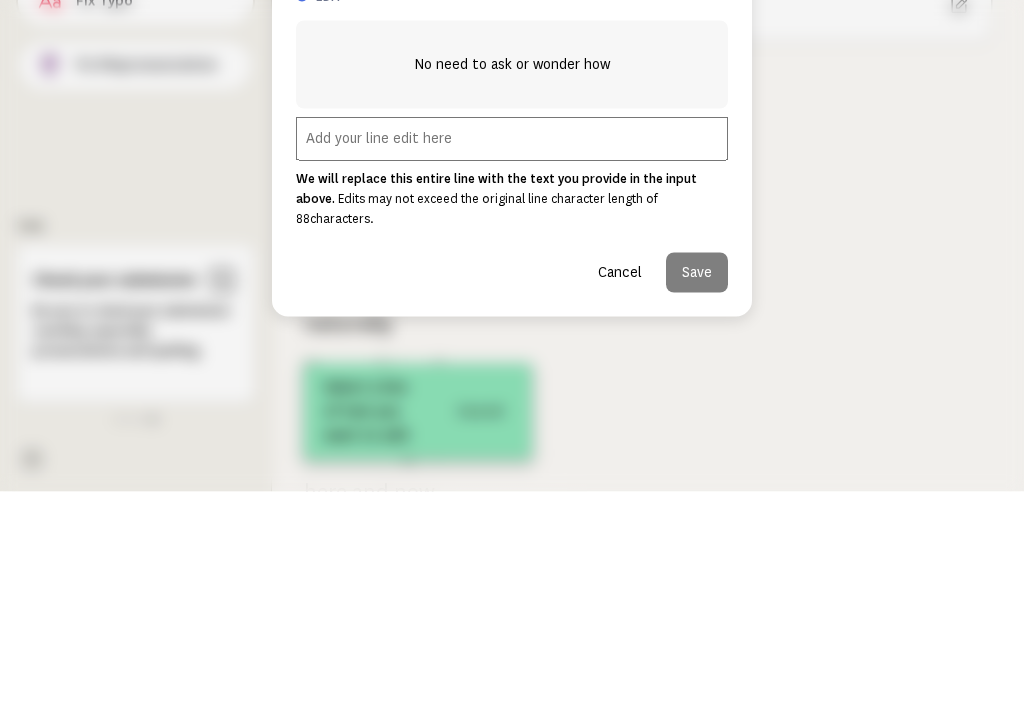 click on "Cancel" at bounding box center [620, 485] 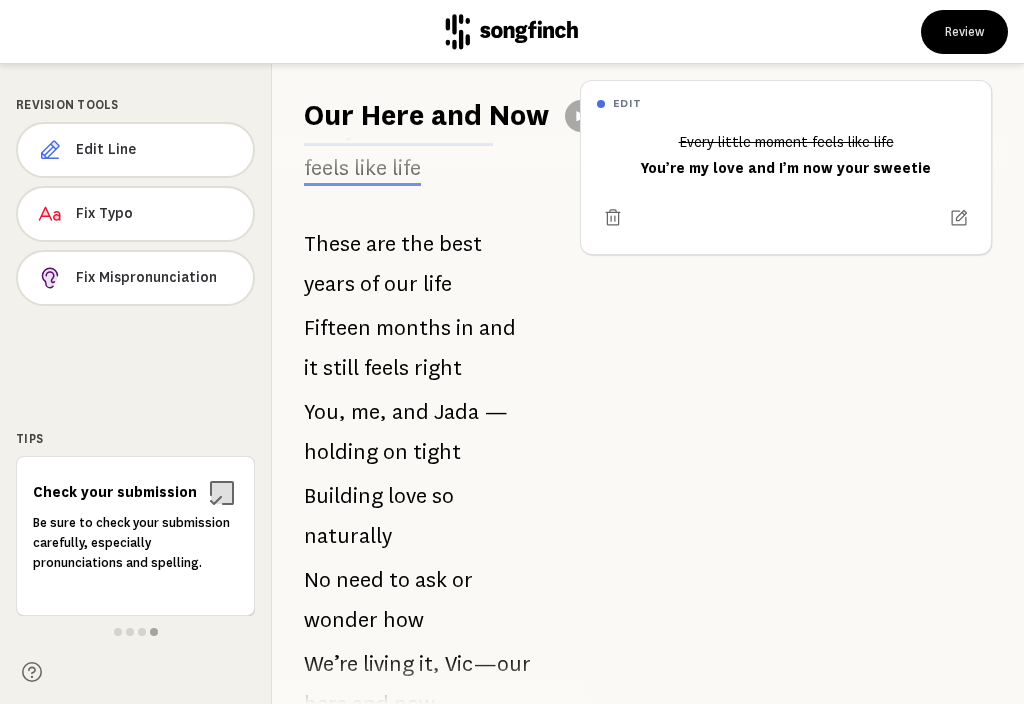 click on "love" at bounding box center [407, 496] 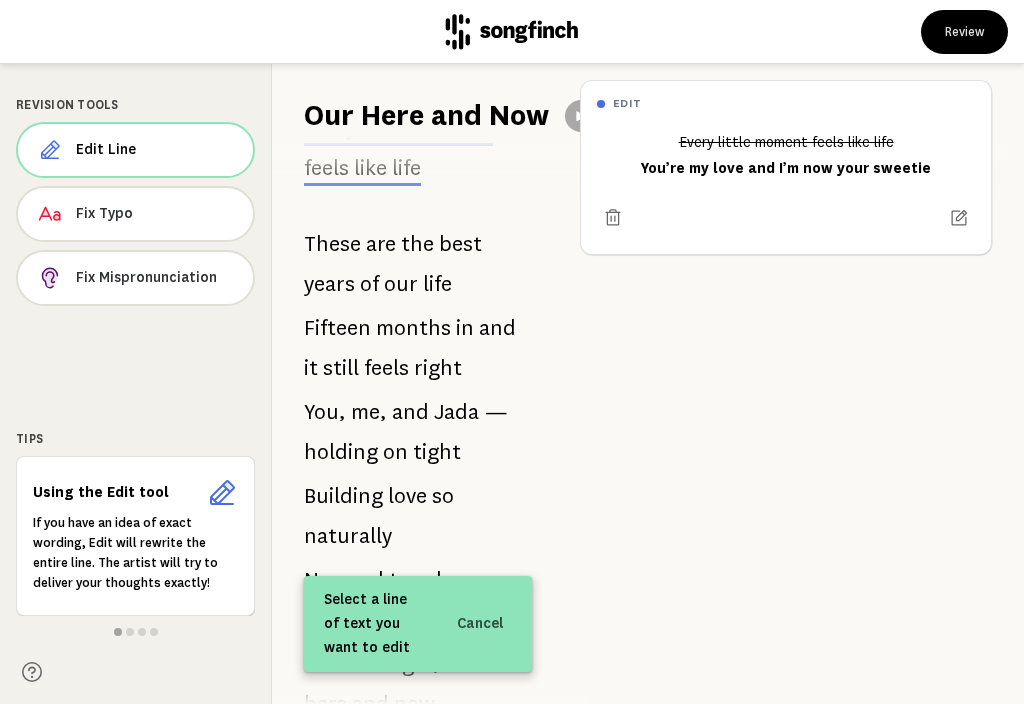 click on "love" at bounding box center [407, 496] 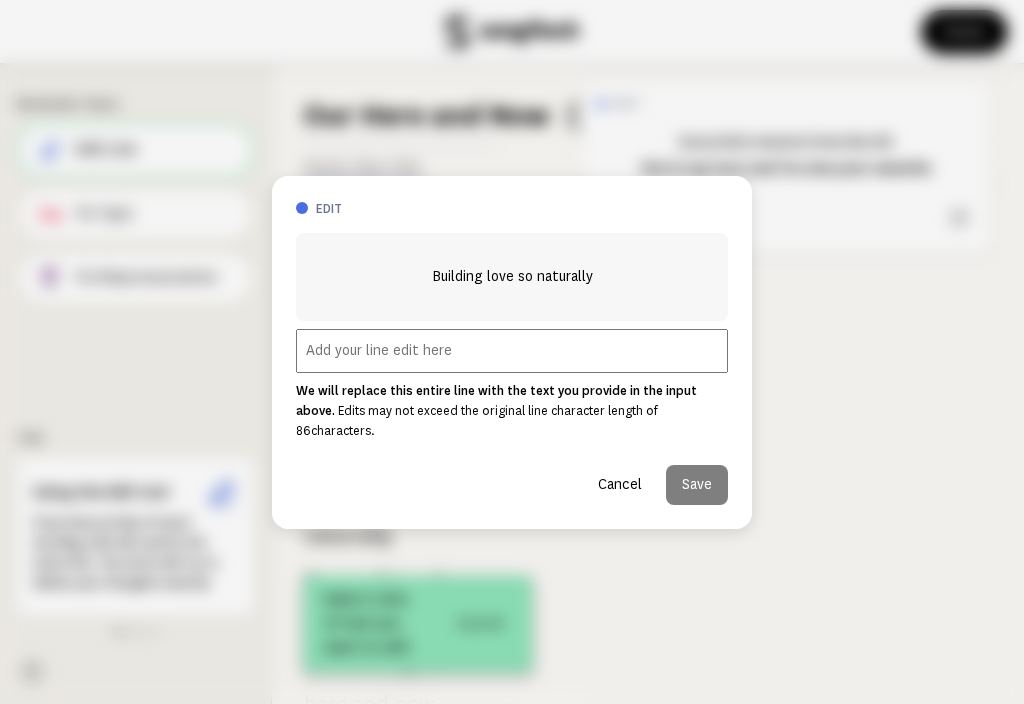 click at bounding box center [512, 351] 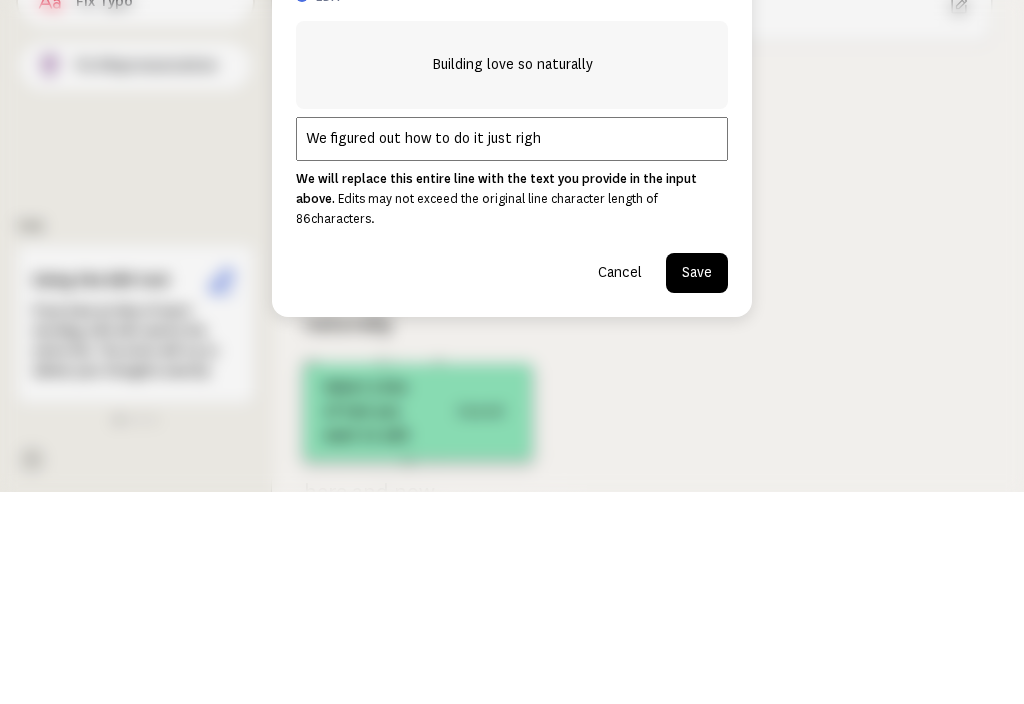 type on "We figured out how to do it just right" 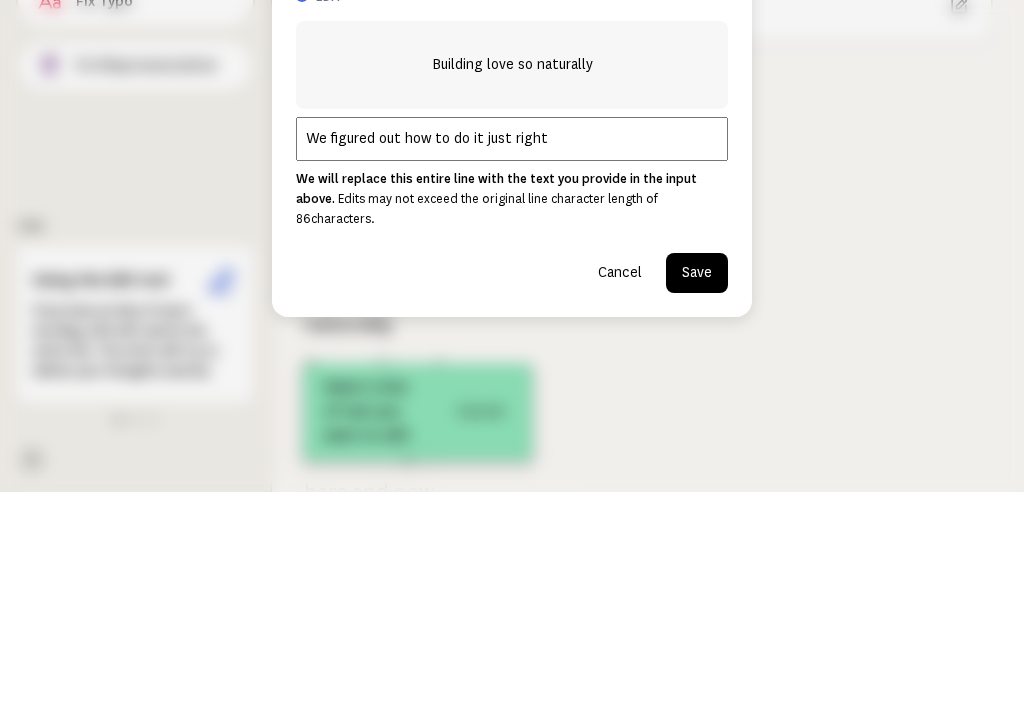 click on "Save" at bounding box center [697, 485] 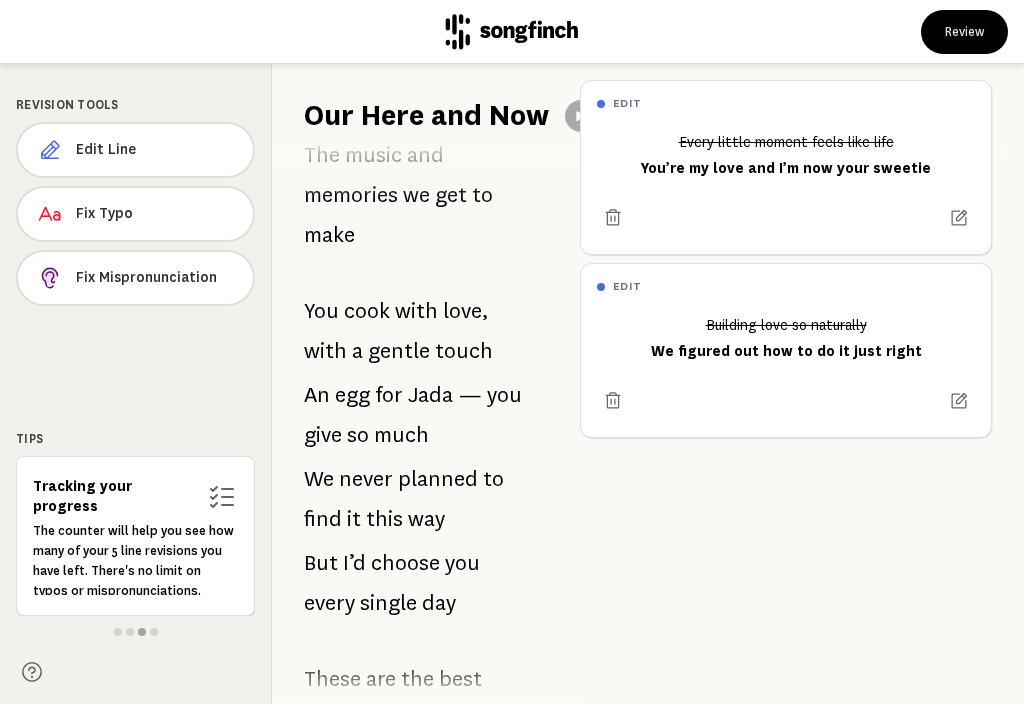 scroll, scrollTop: 1673, scrollLeft: 0, axis: vertical 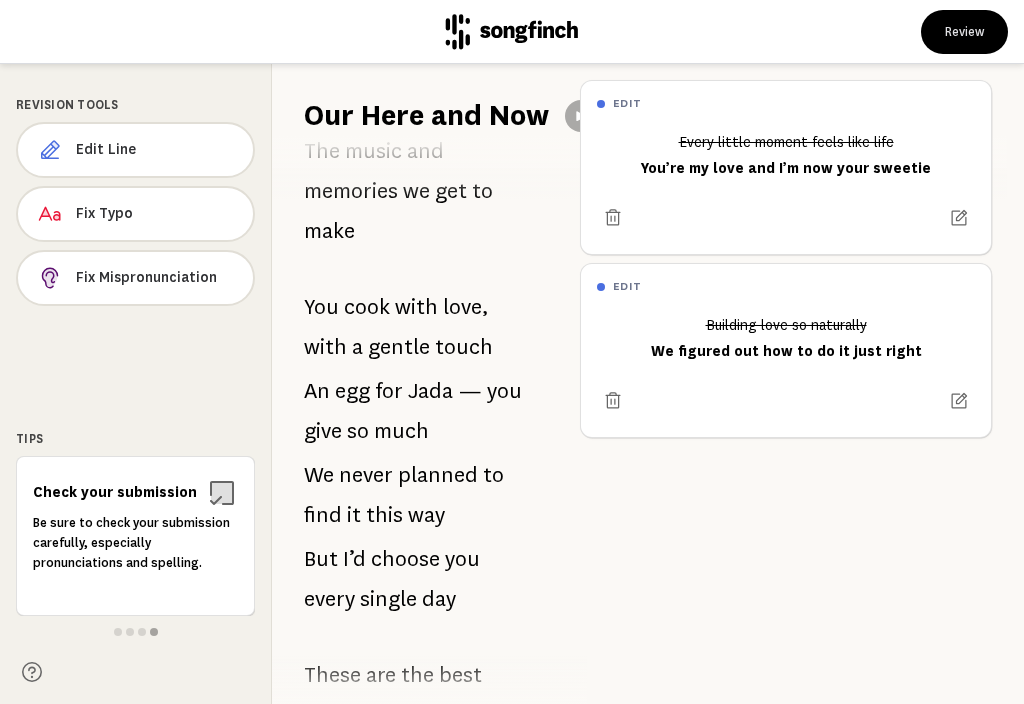 click on "edit Every little moment feels like life You’re my love and I’m now your sweetie edit Building love so naturally We figured out how to do it just right" at bounding box center [794, 384] 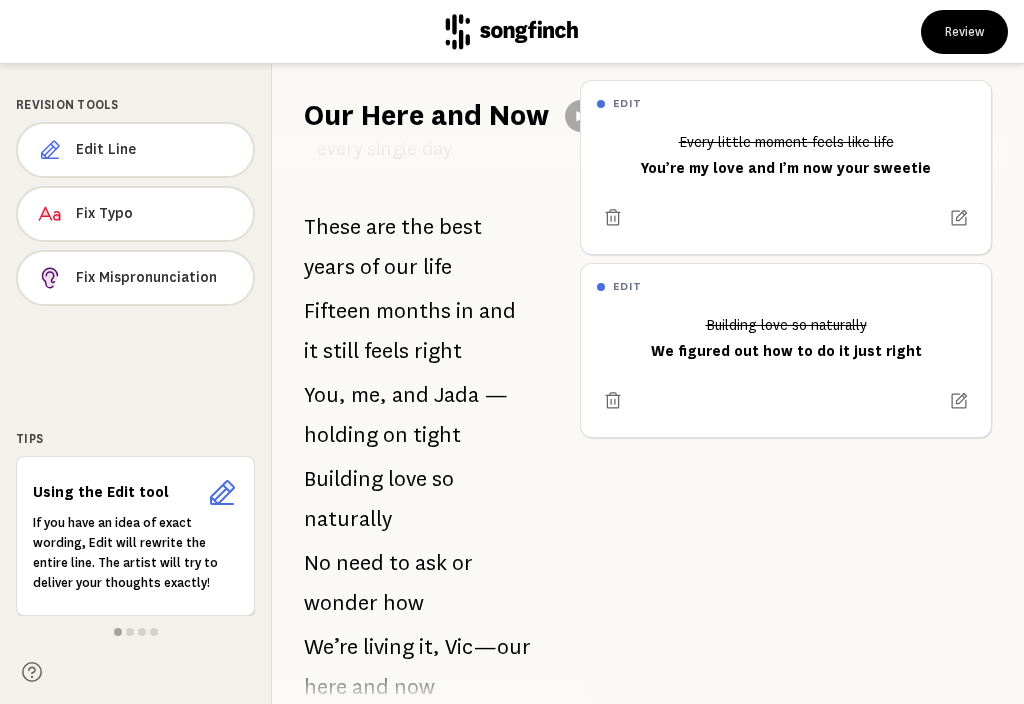 scroll, scrollTop: 2124, scrollLeft: 0, axis: vertical 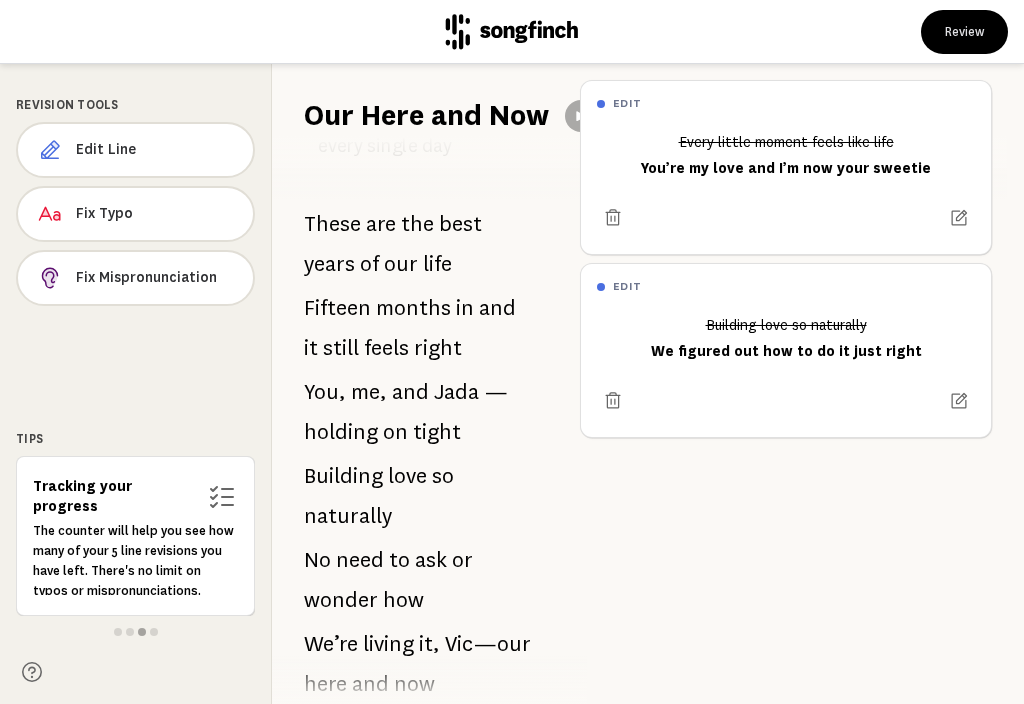 click on "Edit Line" at bounding box center [156, 150] 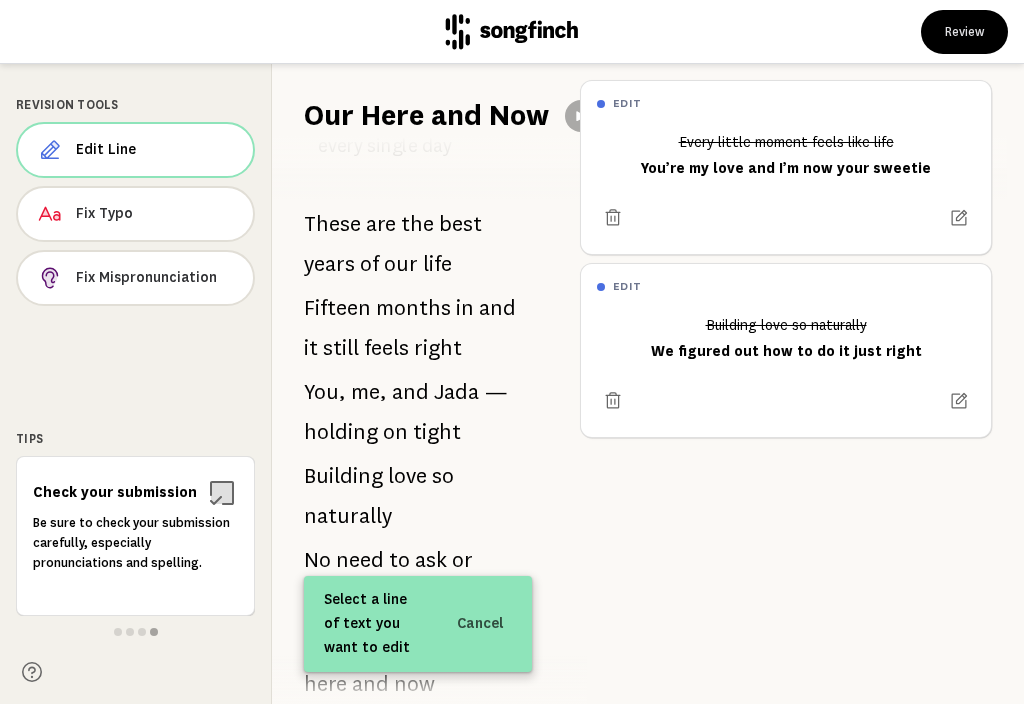 click on "Building" at bounding box center [343, 476] 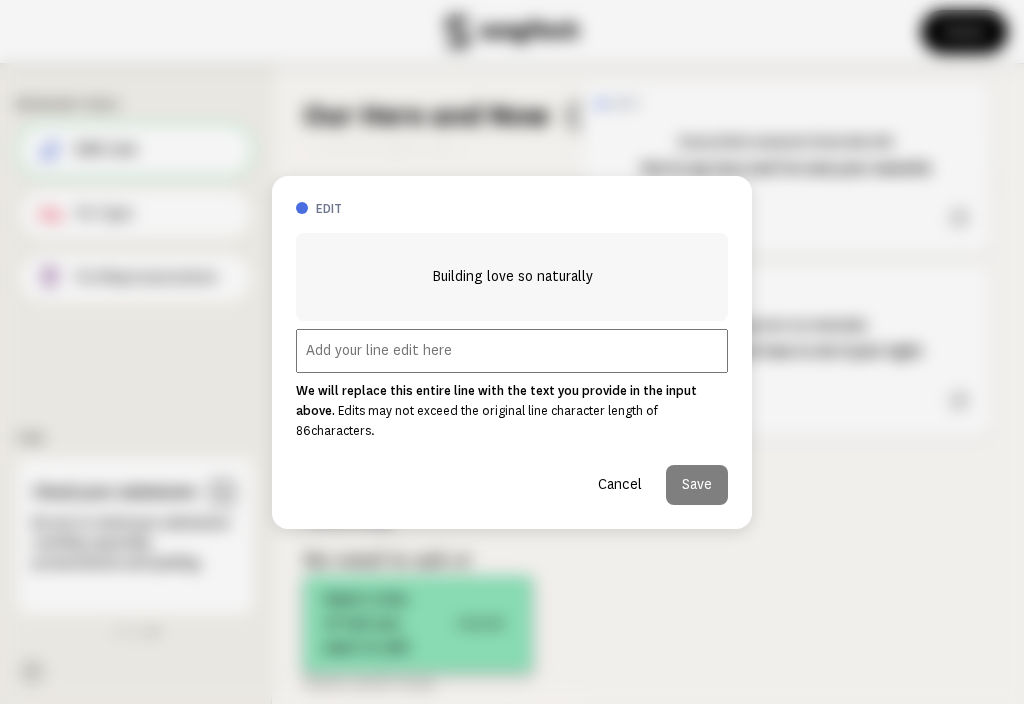 click at bounding box center [512, 351] 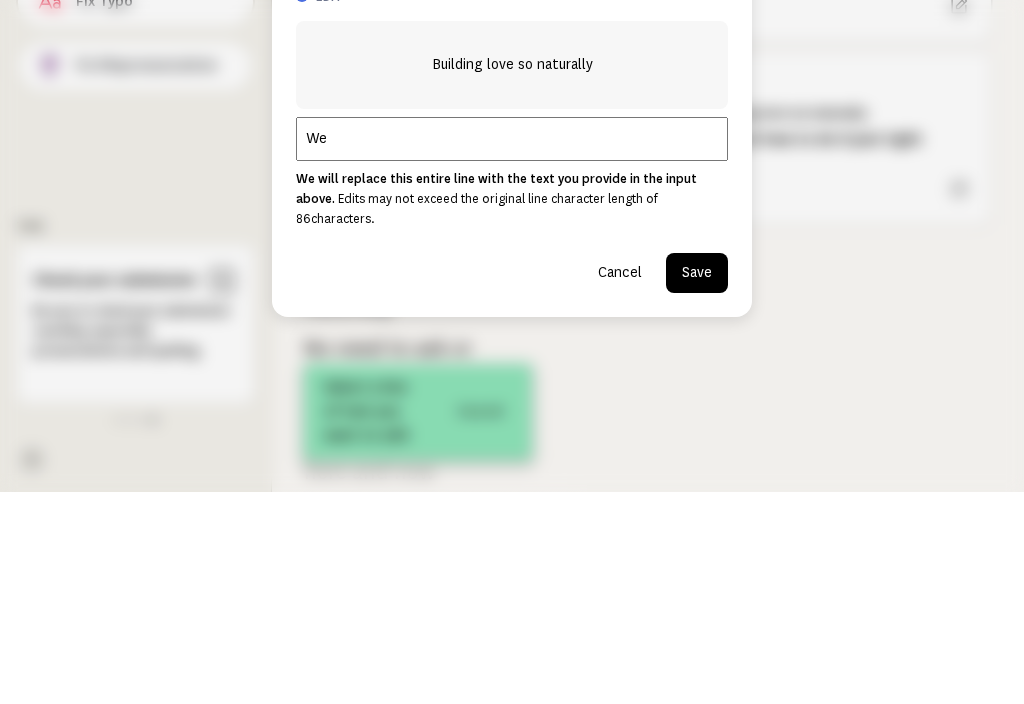type on "We" 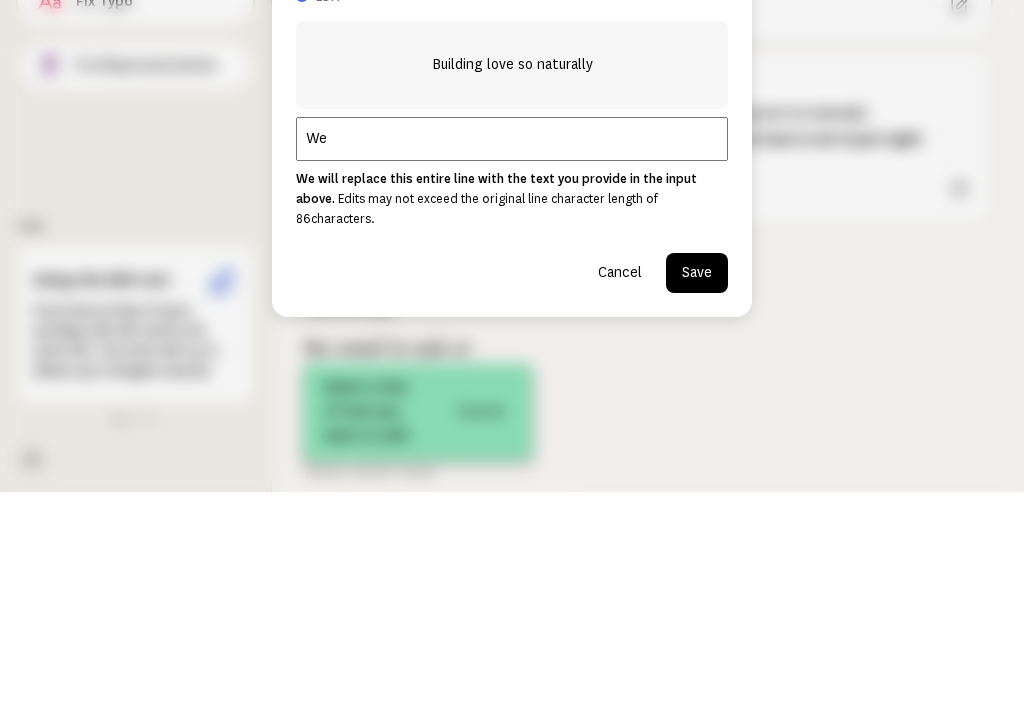 click on "Cancel" at bounding box center [620, 485] 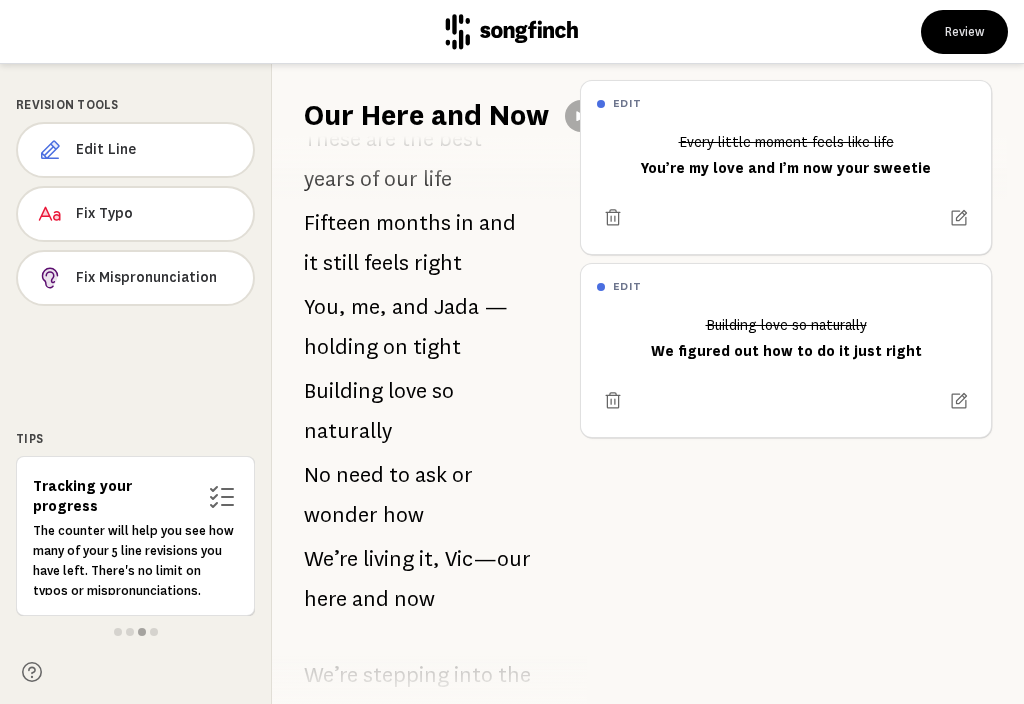 scroll, scrollTop: 2216, scrollLeft: 0, axis: vertical 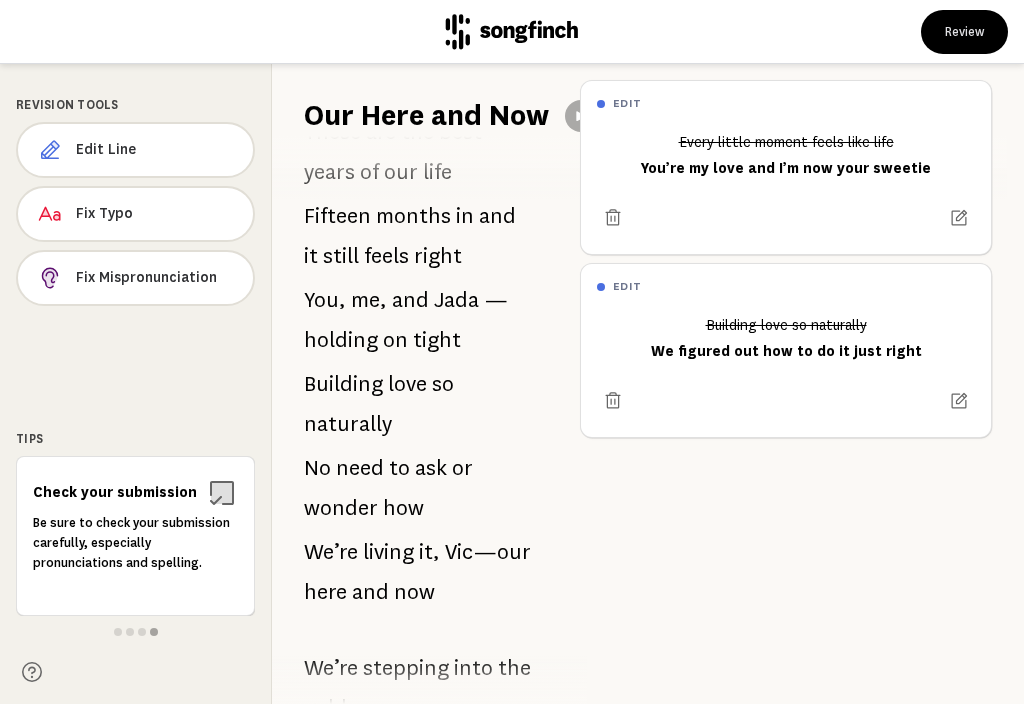 click on "Edit Line" at bounding box center [156, 150] 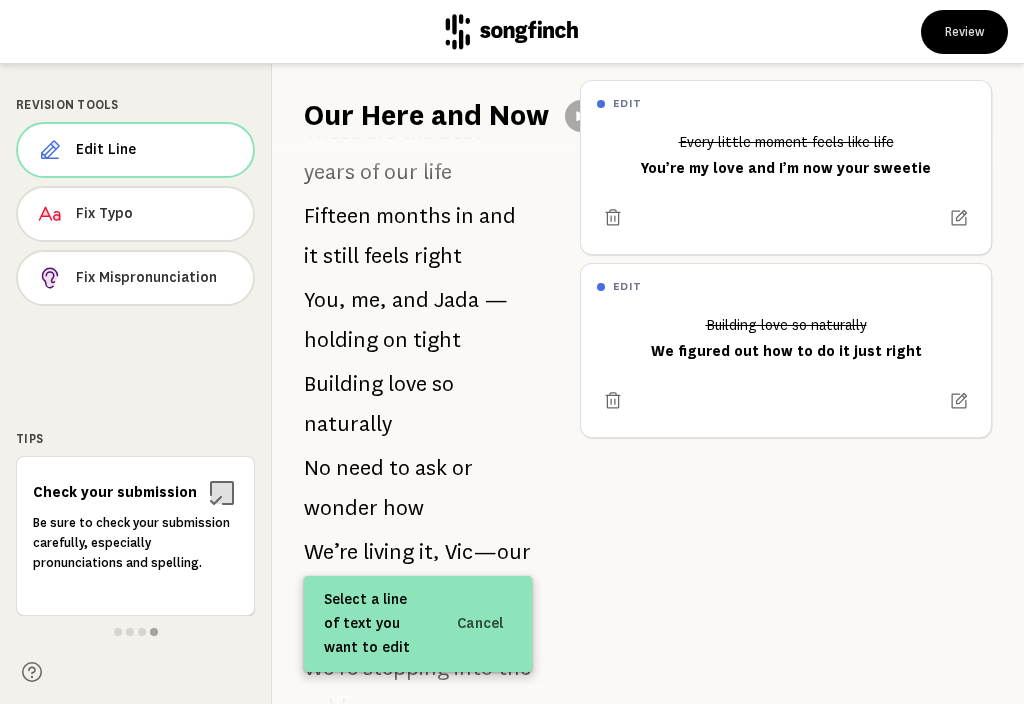 click on "Building" at bounding box center (343, 384) 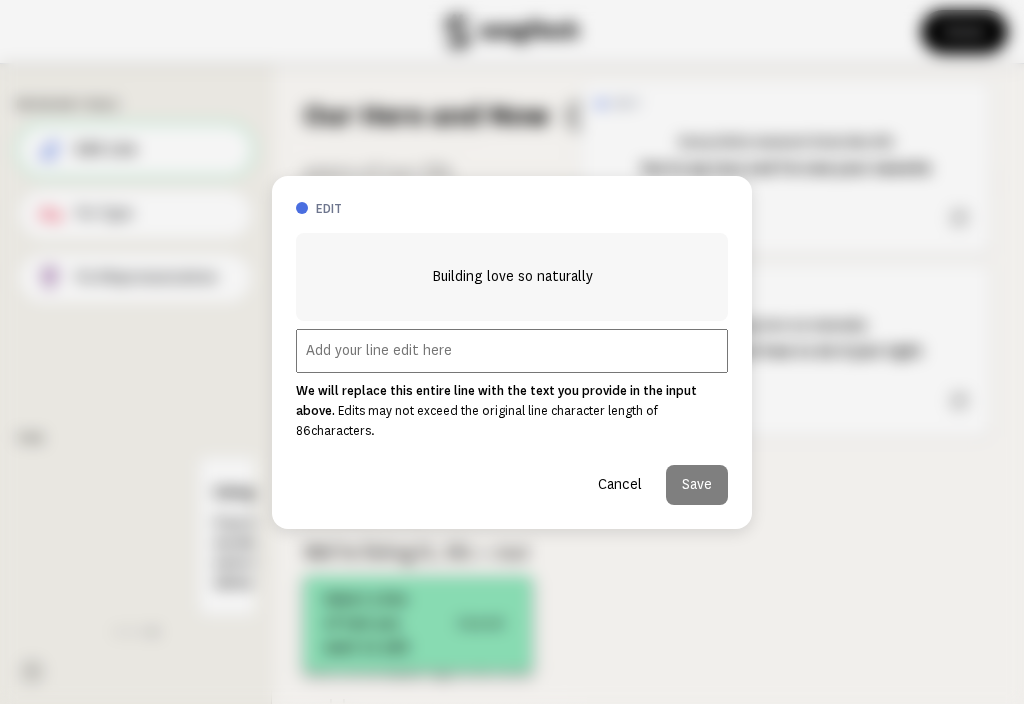 click at bounding box center (512, 351) 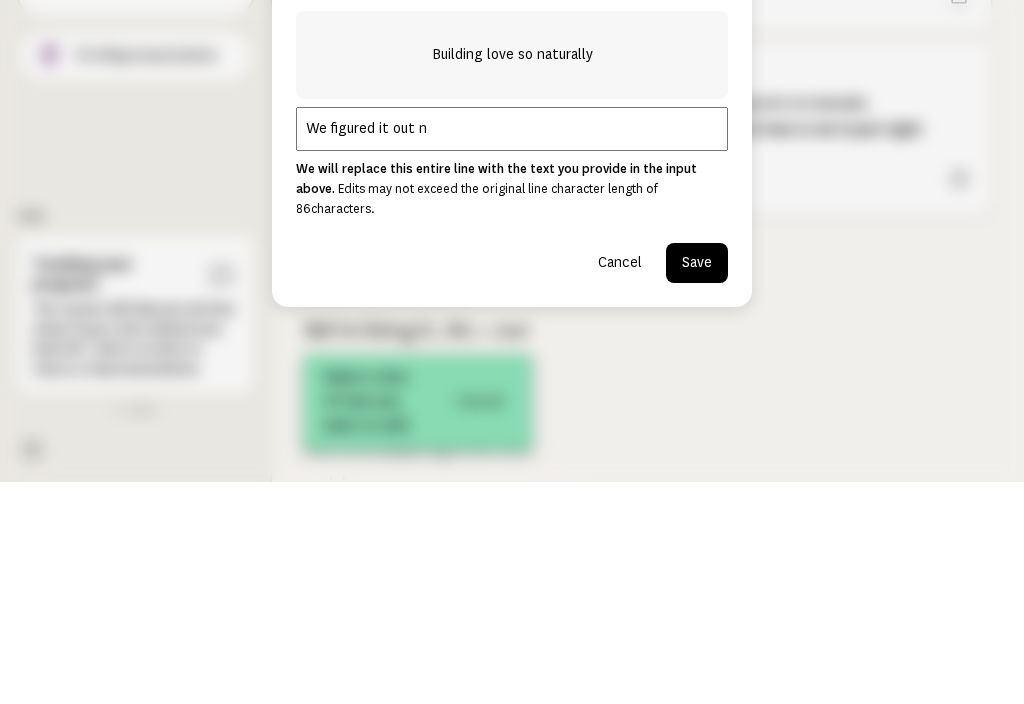 type on "We figured it out" 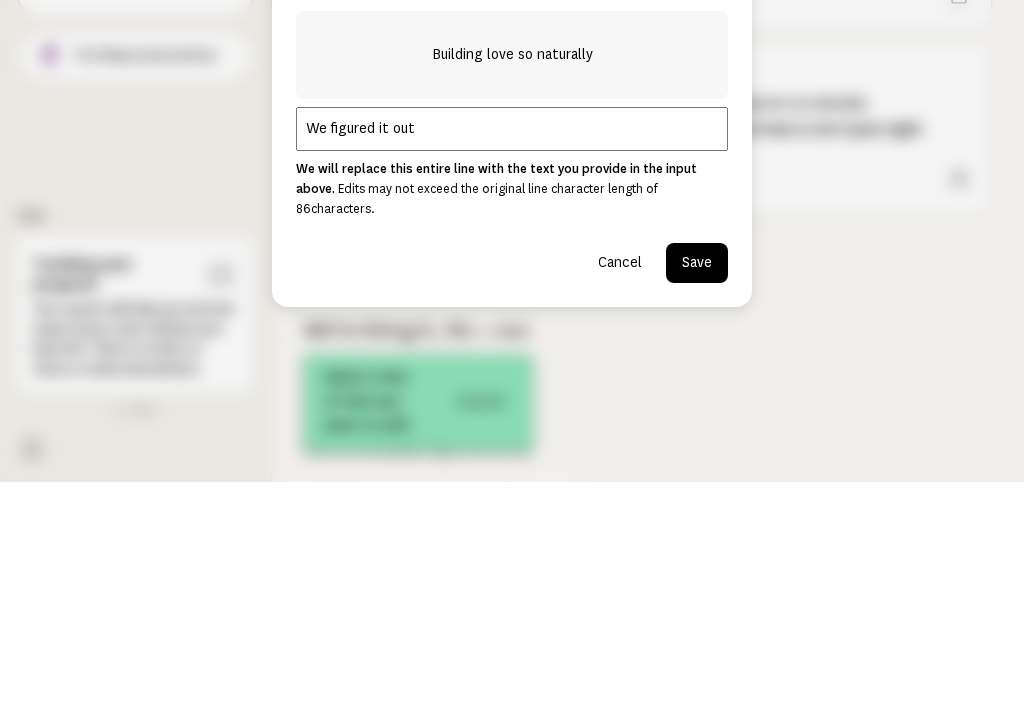 click on "Save" at bounding box center (697, 485) 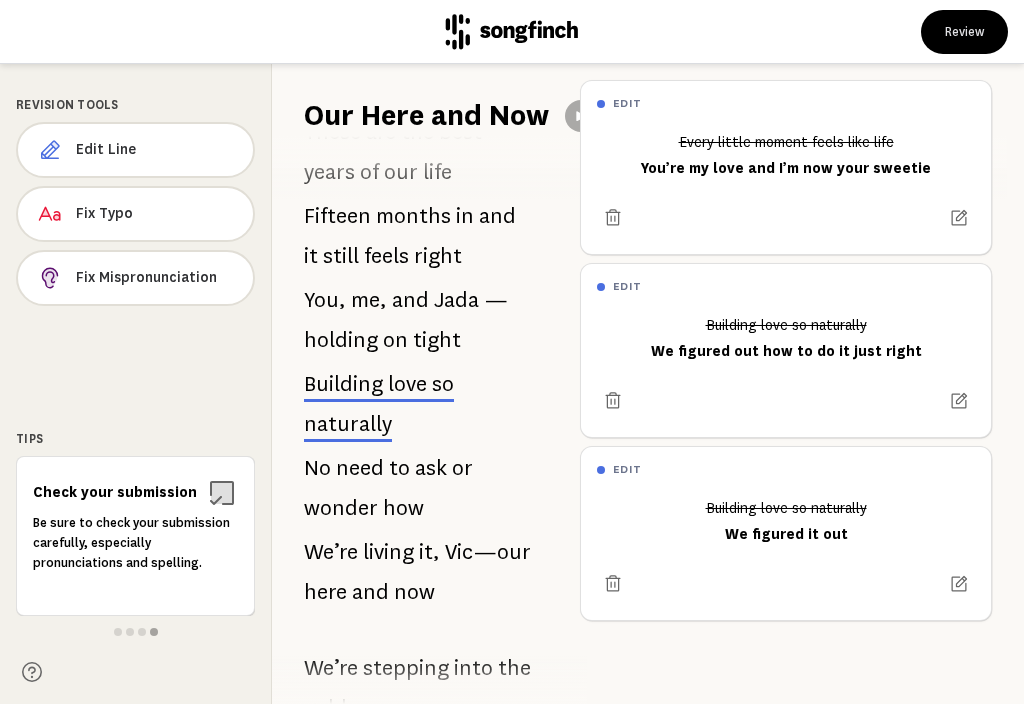 click at bounding box center [959, 584] 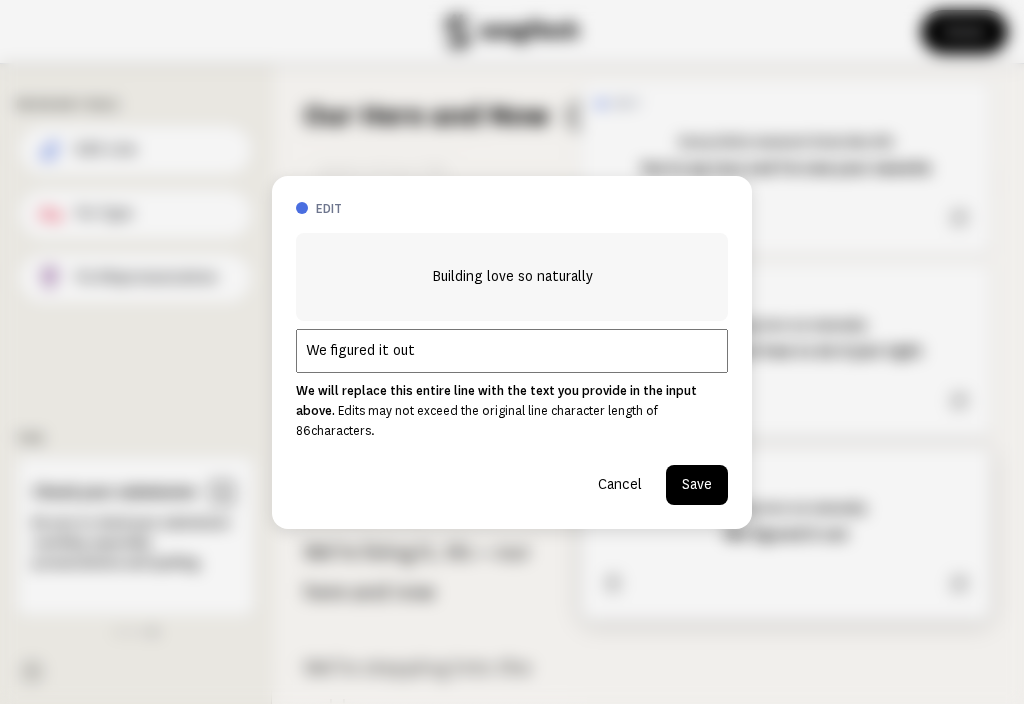 scroll, scrollTop: 2354, scrollLeft: 0, axis: vertical 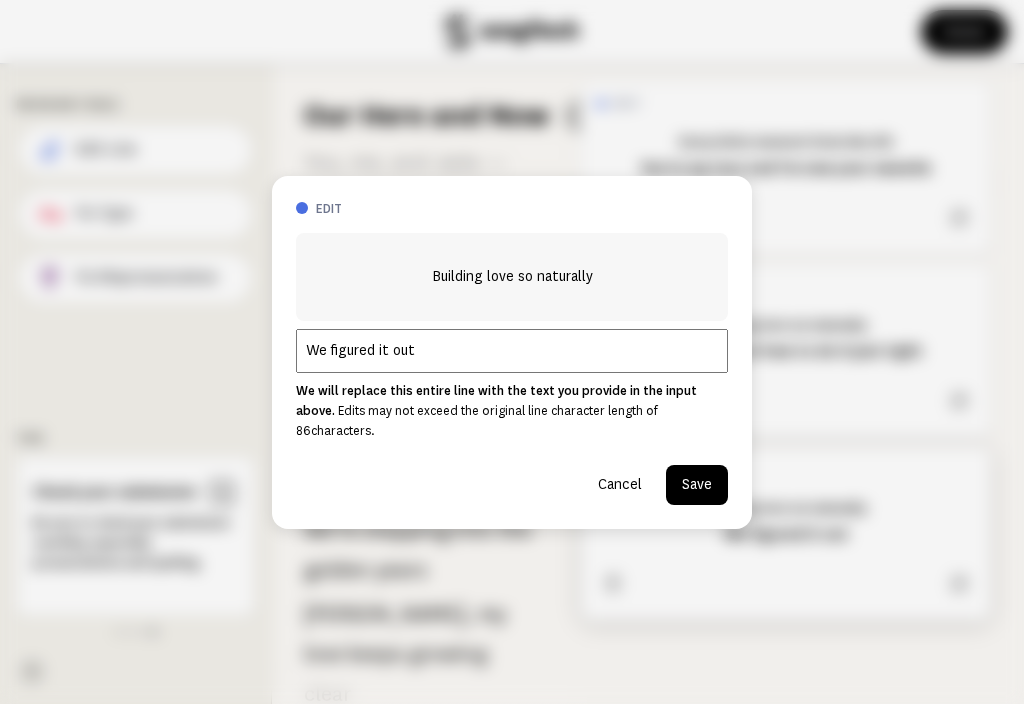click on "We figured it out" at bounding box center (512, 351) 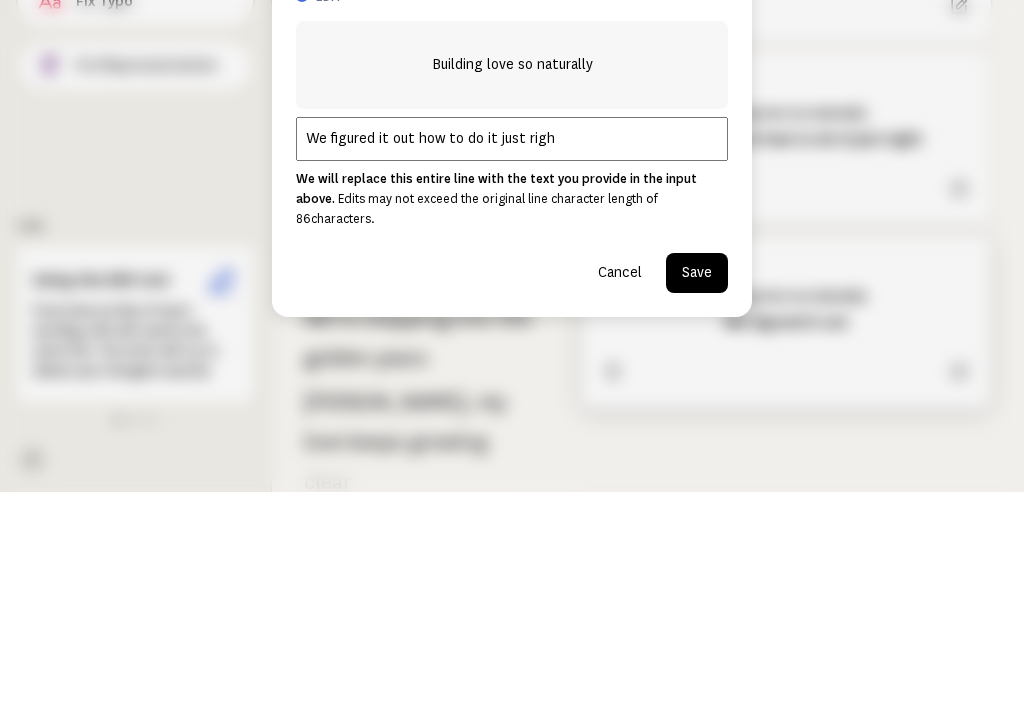 type on "We figured it out how to do it just right" 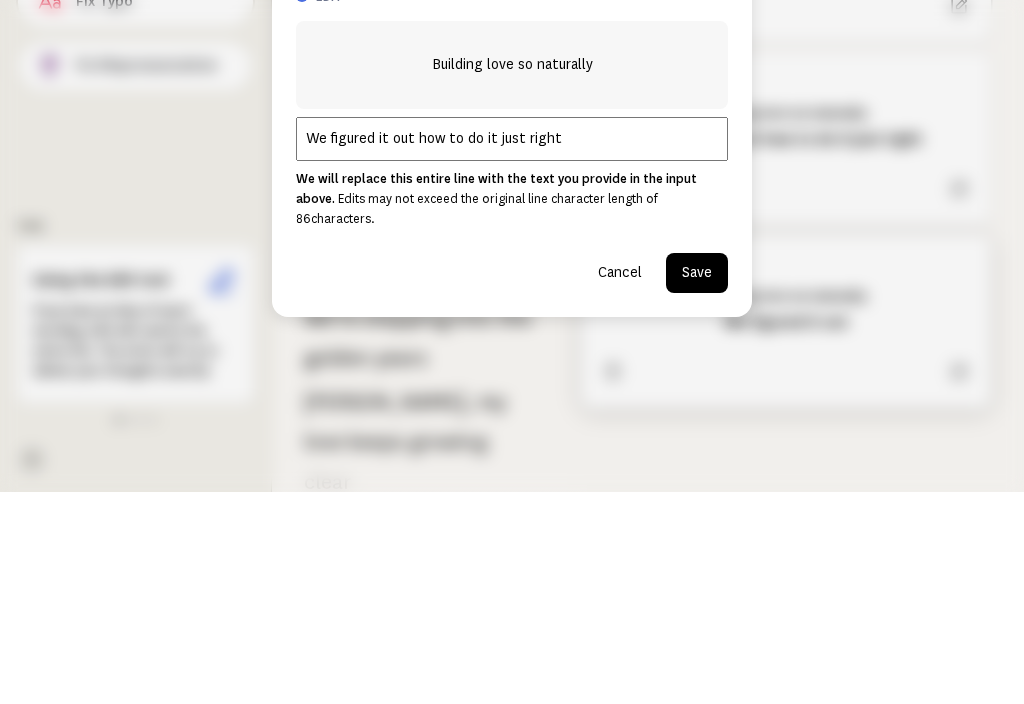 click on "Save" at bounding box center (697, 485) 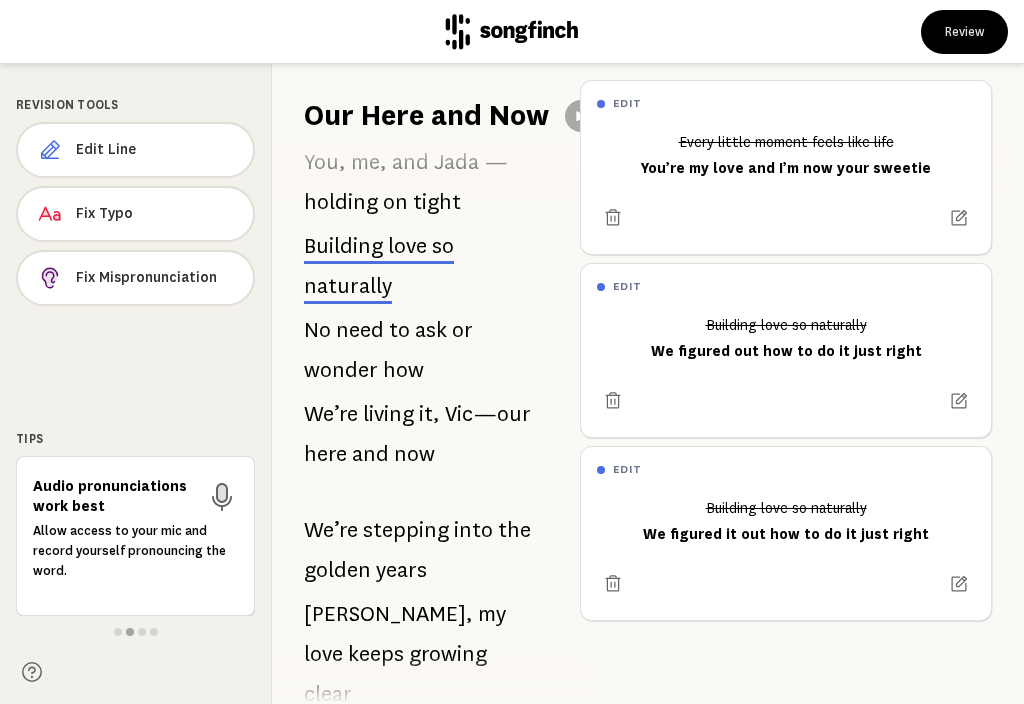 click at bounding box center [959, 584] 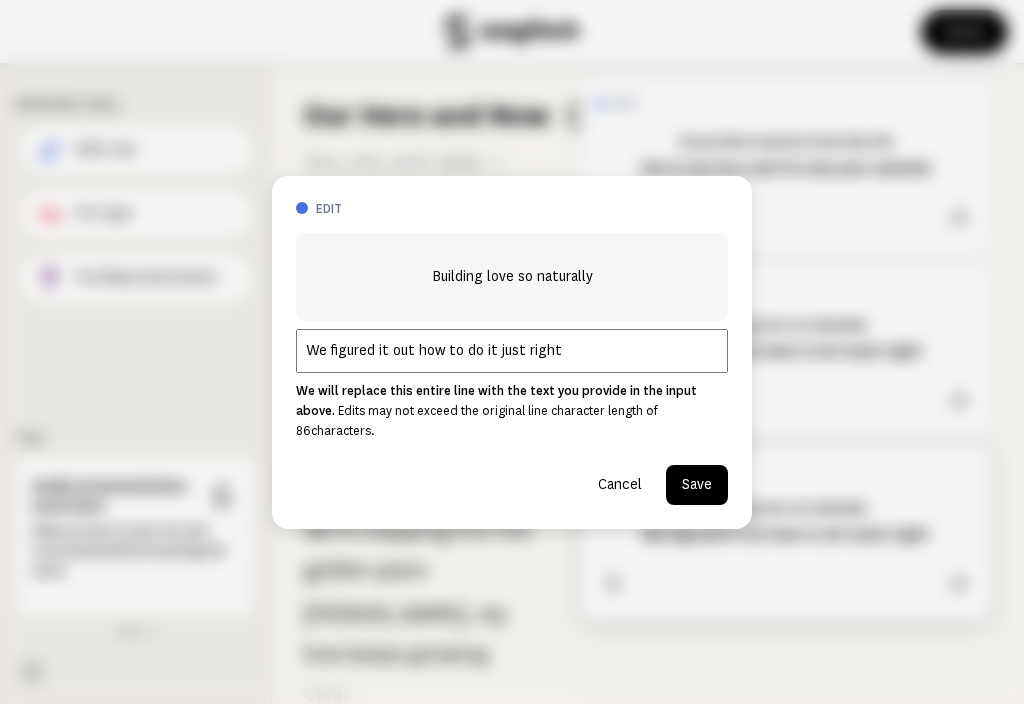 click on "We figured it out how to do it just right" at bounding box center (512, 351) 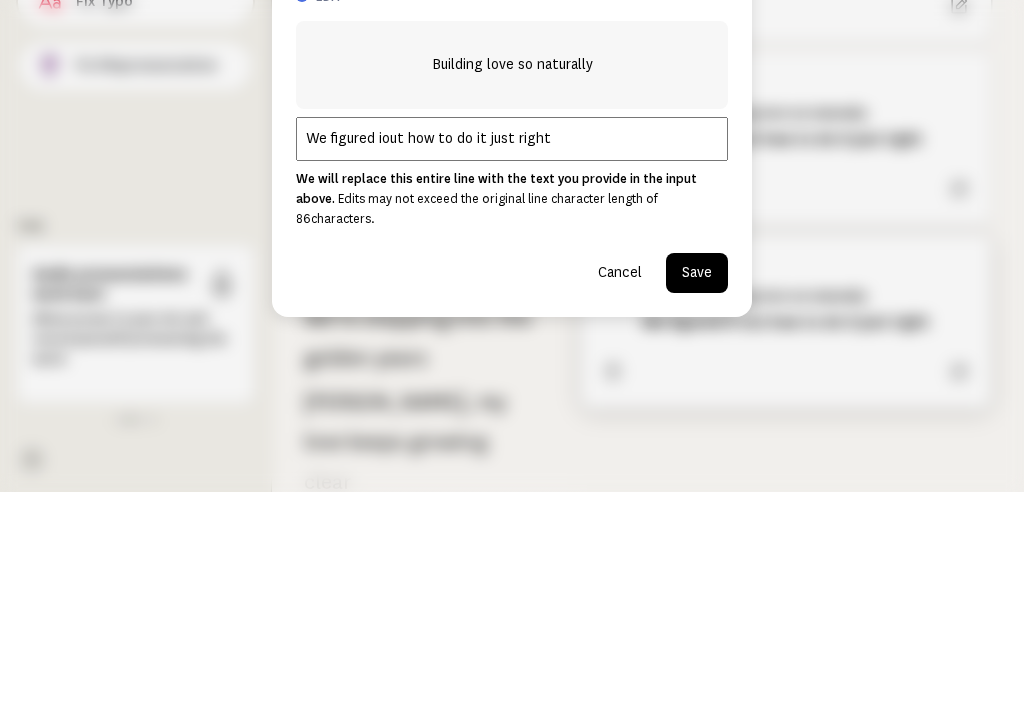 type on "We figured out how to do it just right" 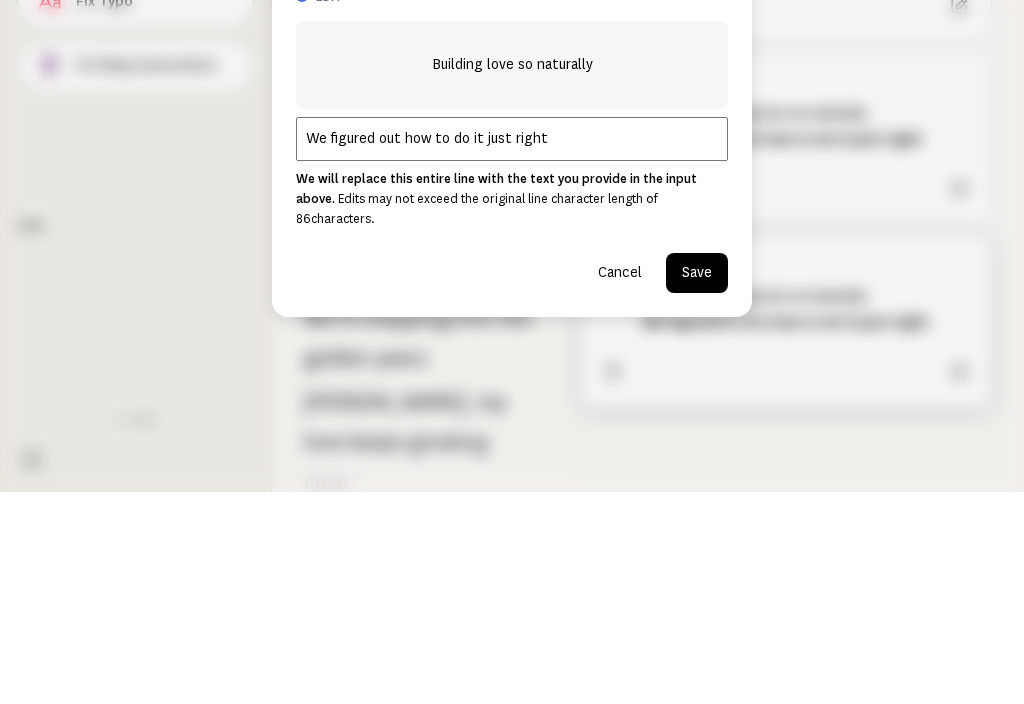 click on "Save" at bounding box center (697, 485) 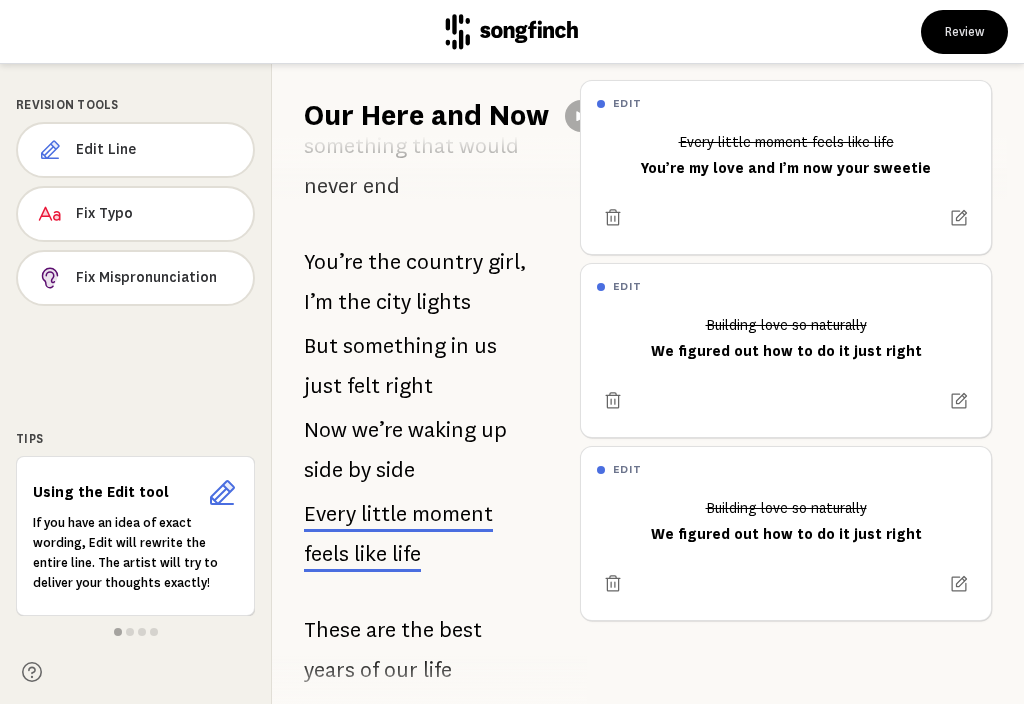 scroll, scrollTop: 407, scrollLeft: 0, axis: vertical 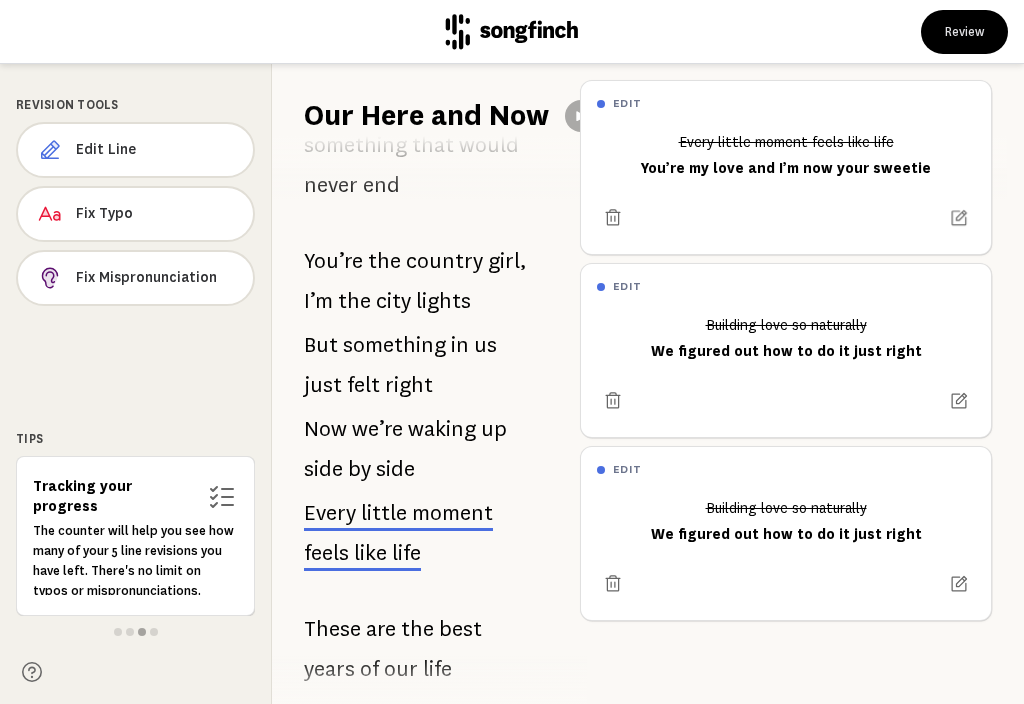 click 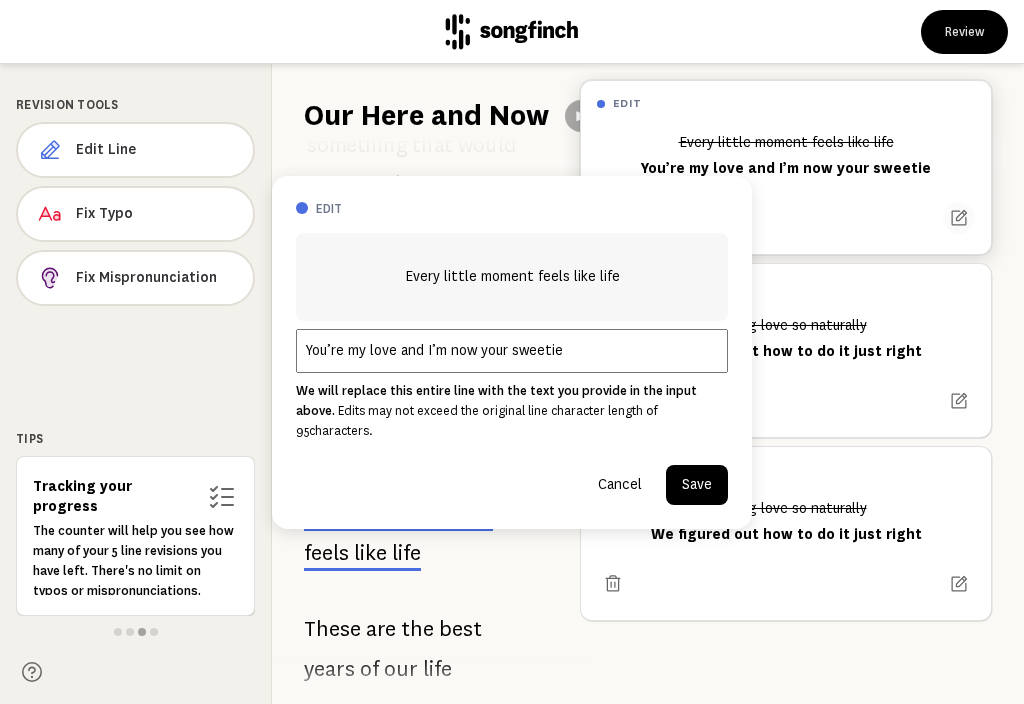 scroll, scrollTop: 674, scrollLeft: 0, axis: vertical 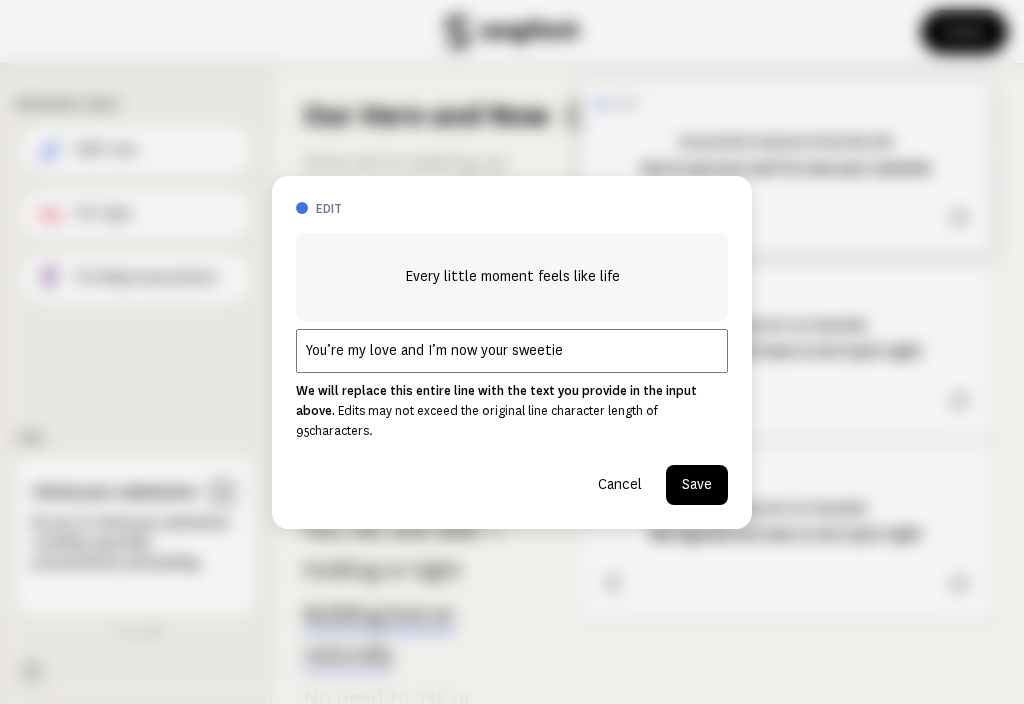 click on "You’re my love and I’m now your sweetie" at bounding box center [512, 351] 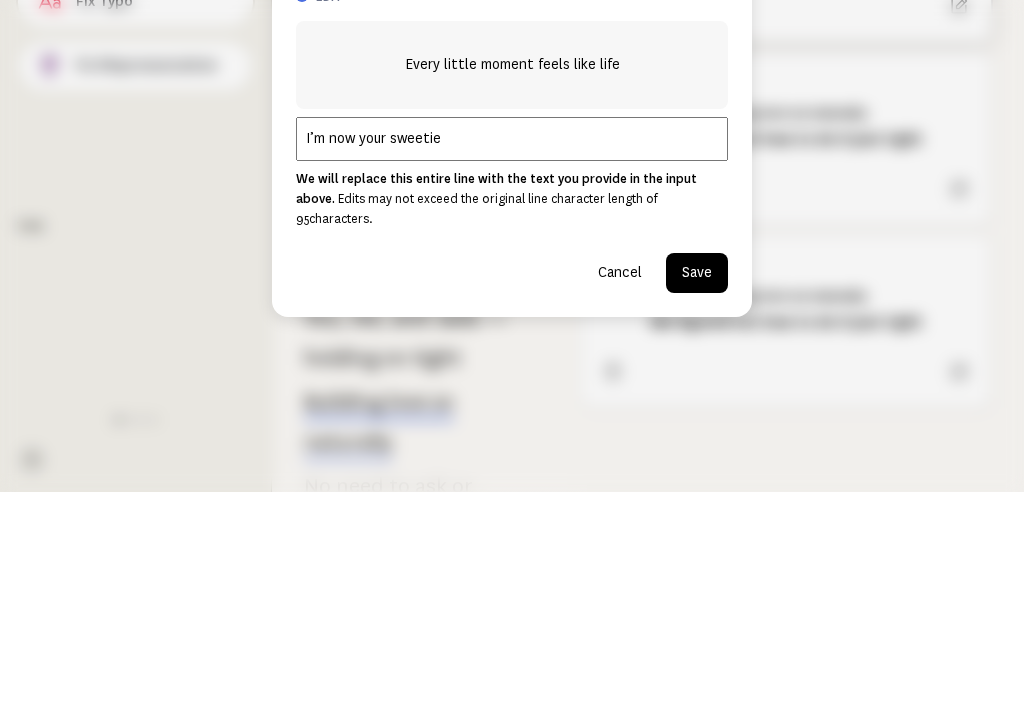 click on "I’m now your sweetie" at bounding box center (512, 351) 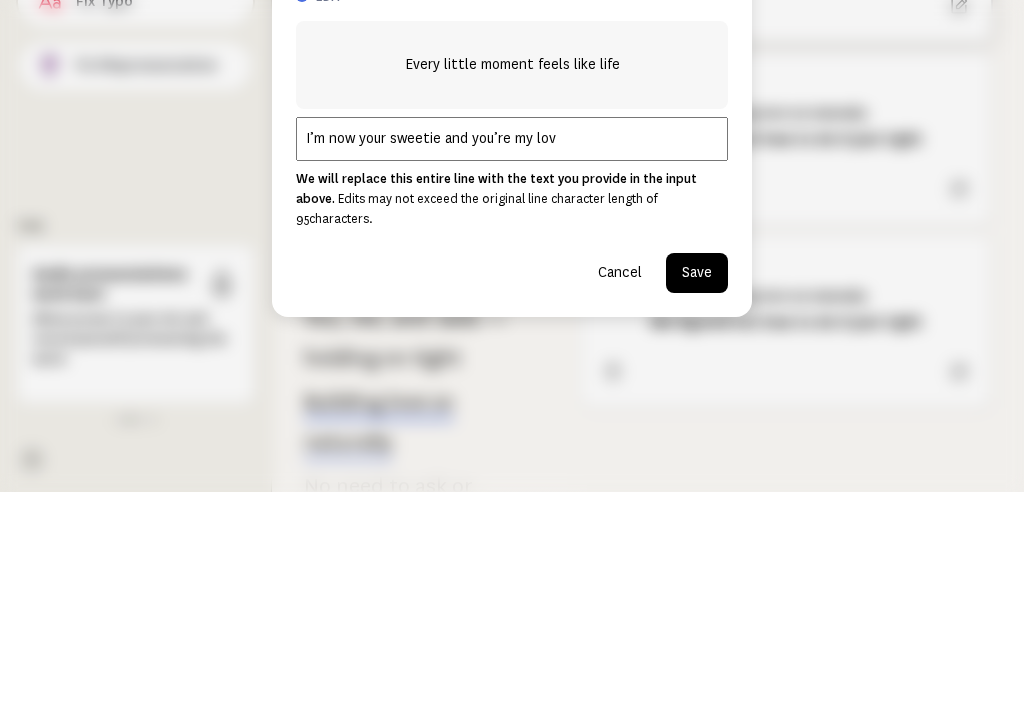 type on "I’m now your sweetie and you’re my love" 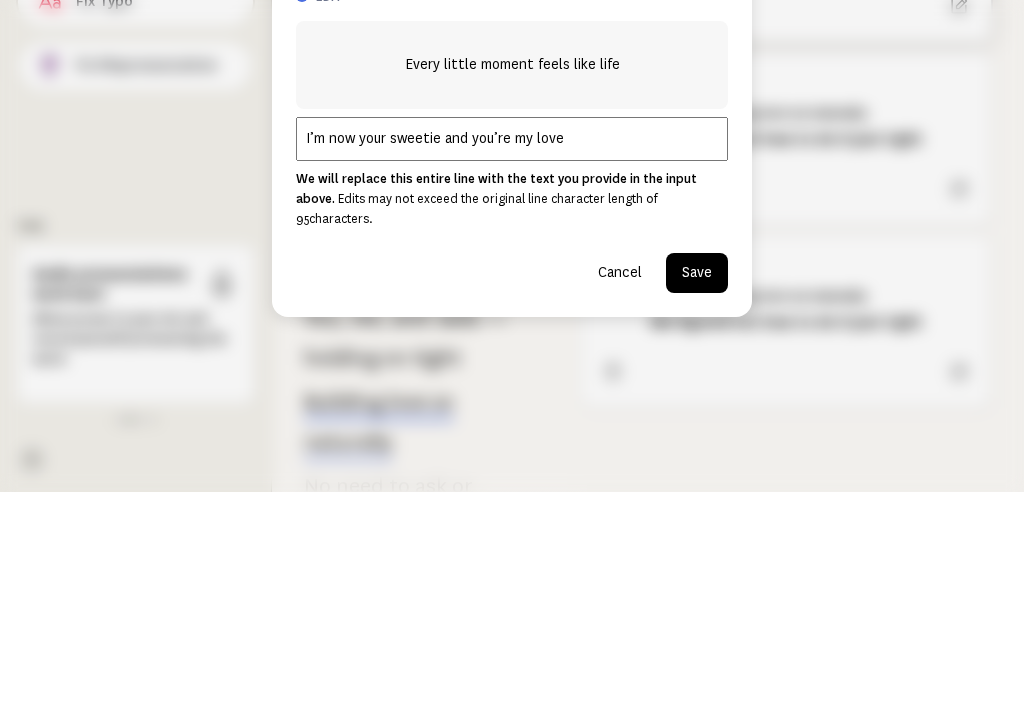 click on "Save" at bounding box center (697, 485) 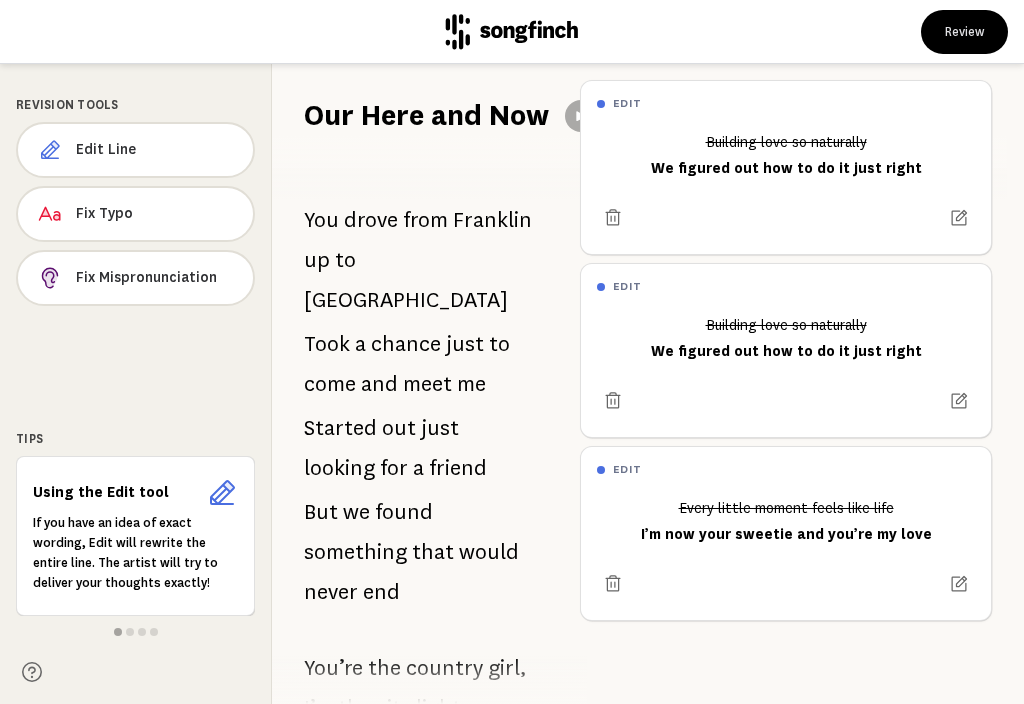 scroll, scrollTop: 0, scrollLeft: 0, axis: both 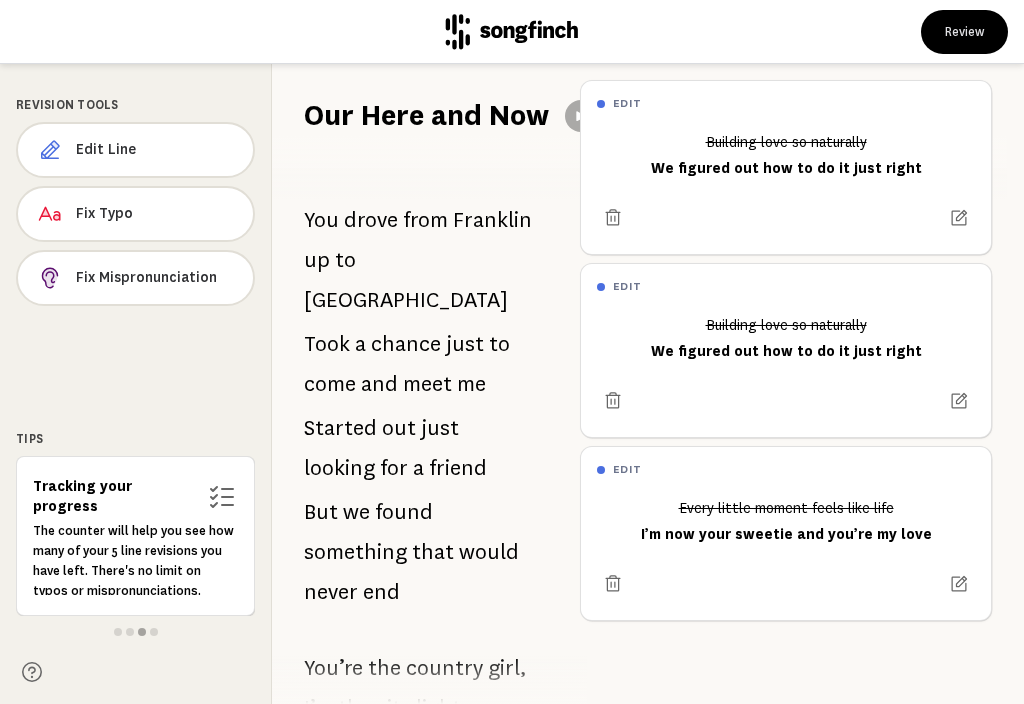 click at bounding box center (786, 576) 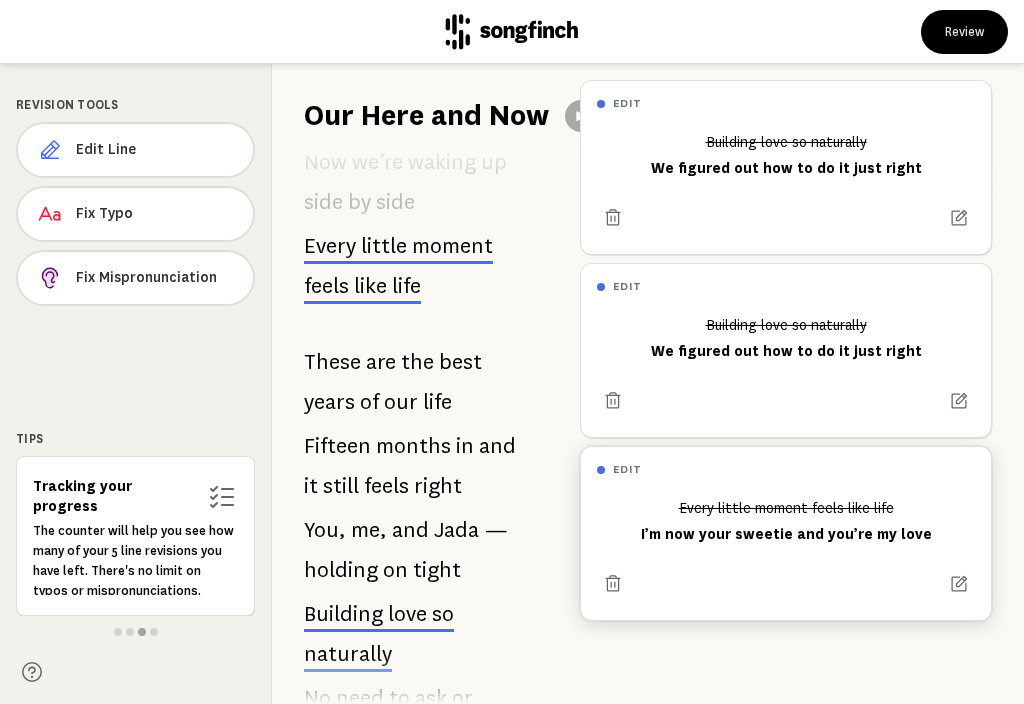 scroll, scrollTop: 674, scrollLeft: 0, axis: vertical 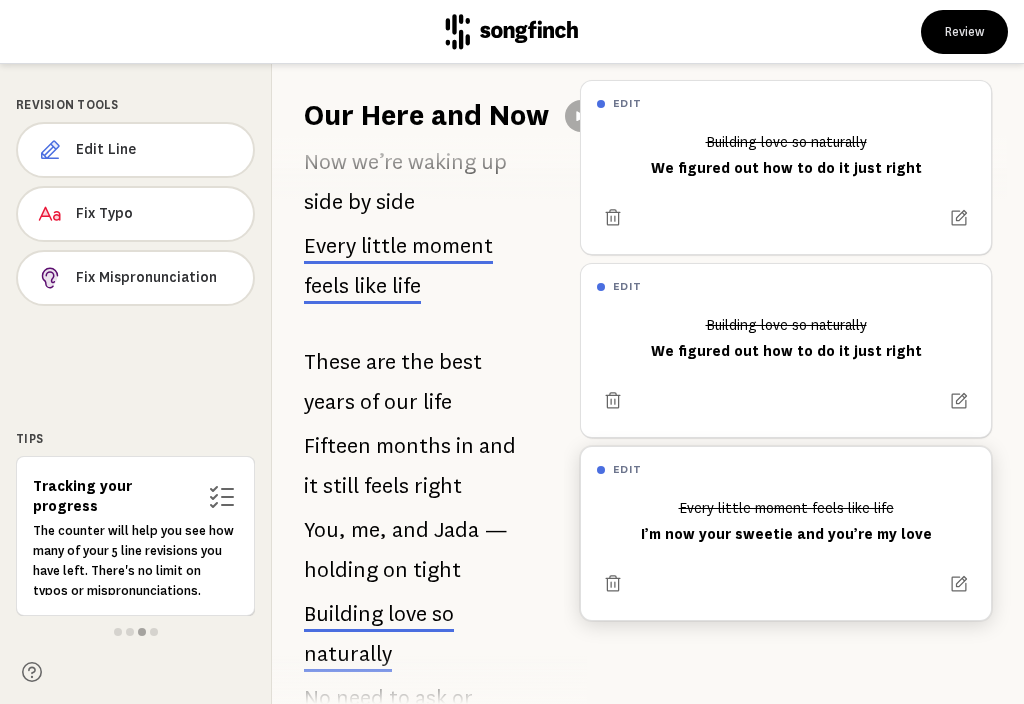 click at bounding box center [959, 584] 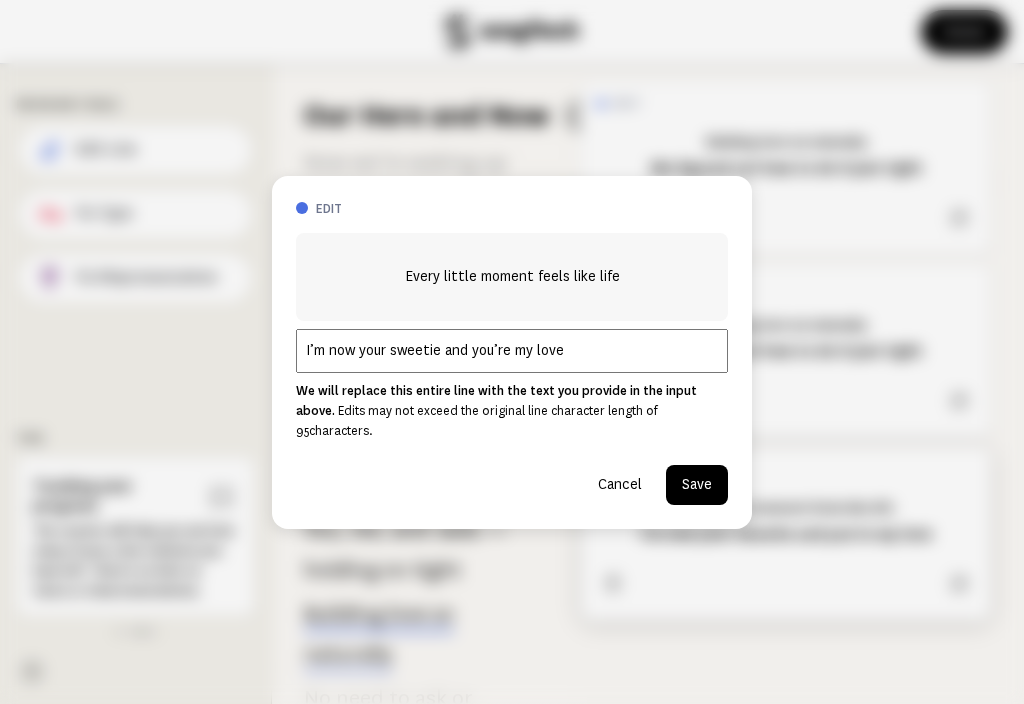 click on "I’m now your sweetie and you’re my love" at bounding box center (512, 351) 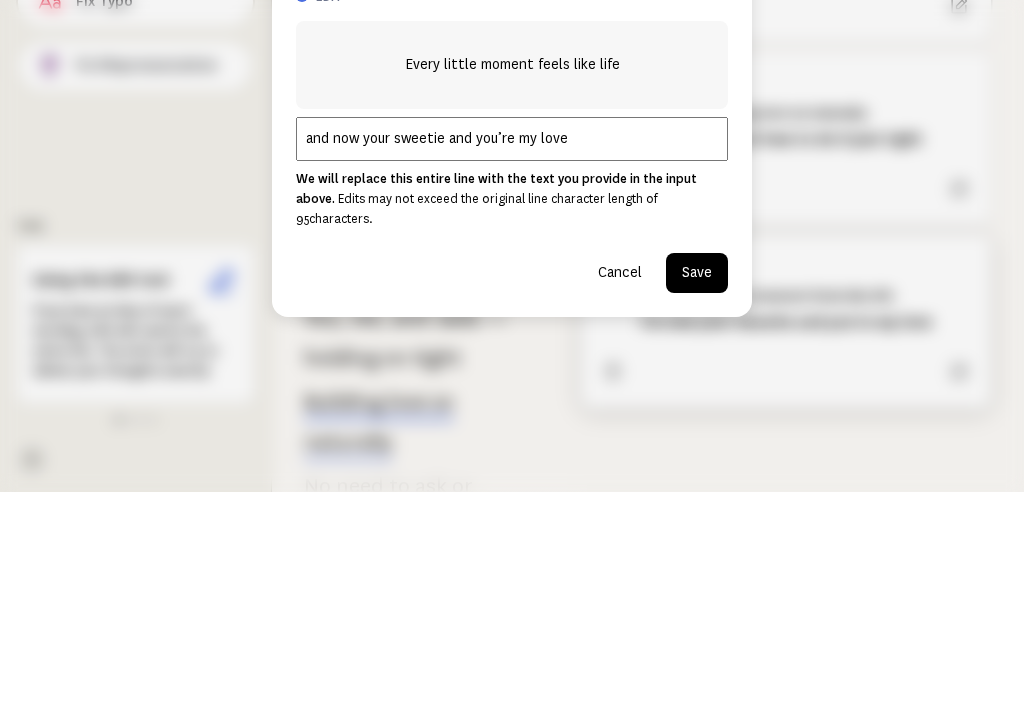 click on "and now your sweetie and you’re my love" at bounding box center [512, 351] 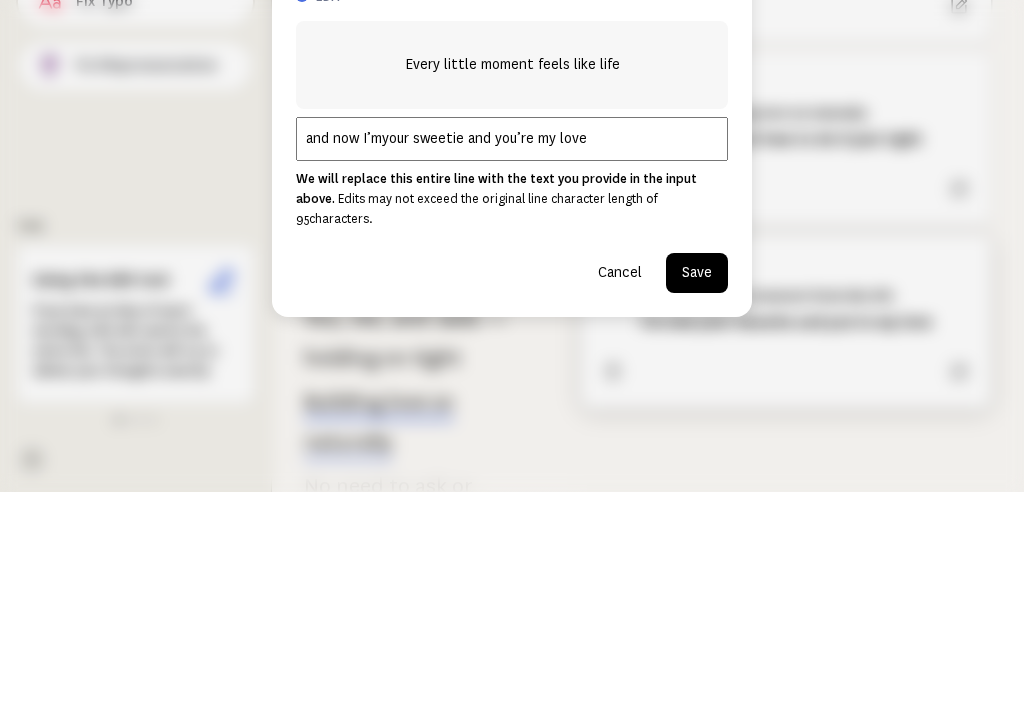 type on "and now I’m your sweetie and you’re my love" 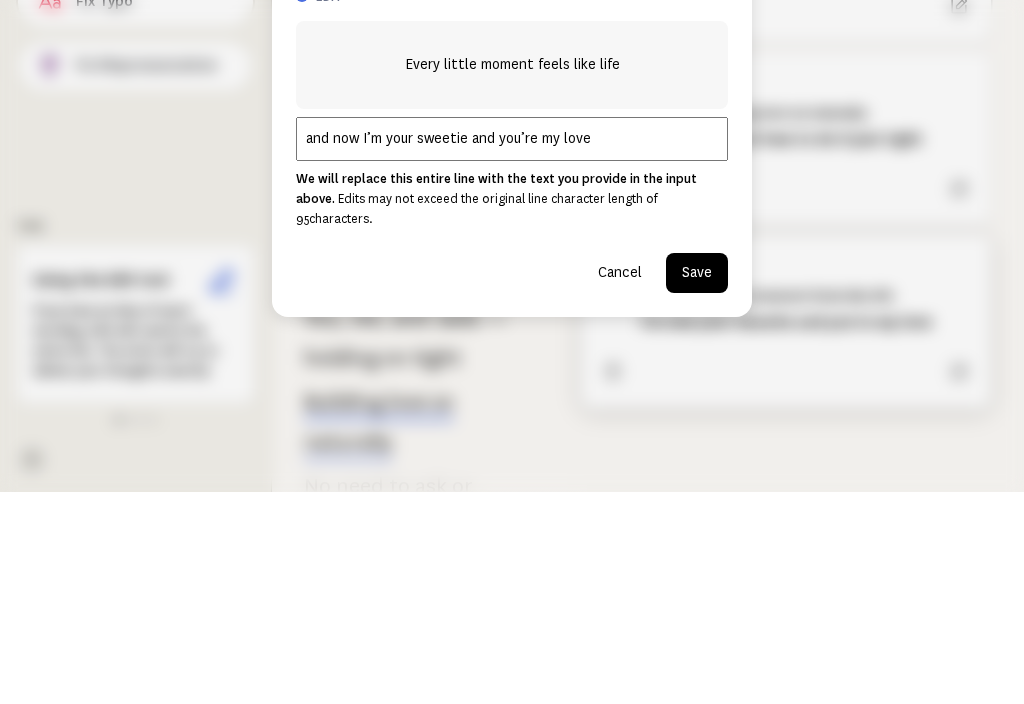 click on "Save" at bounding box center [697, 485] 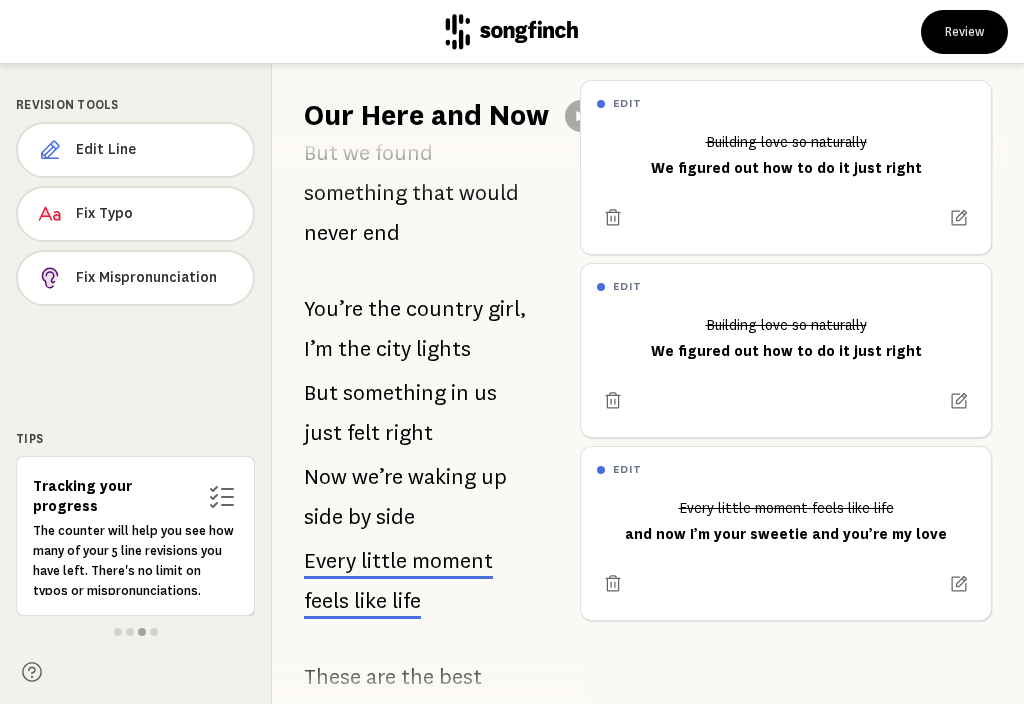 scroll, scrollTop: 359, scrollLeft: 0, axis: vertical 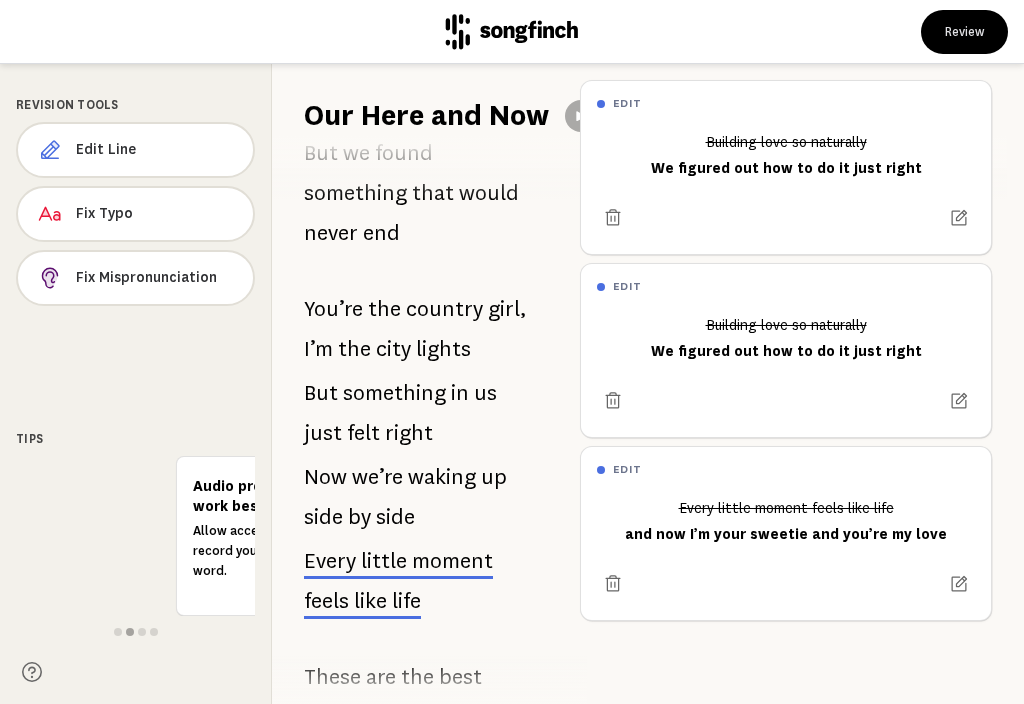 click 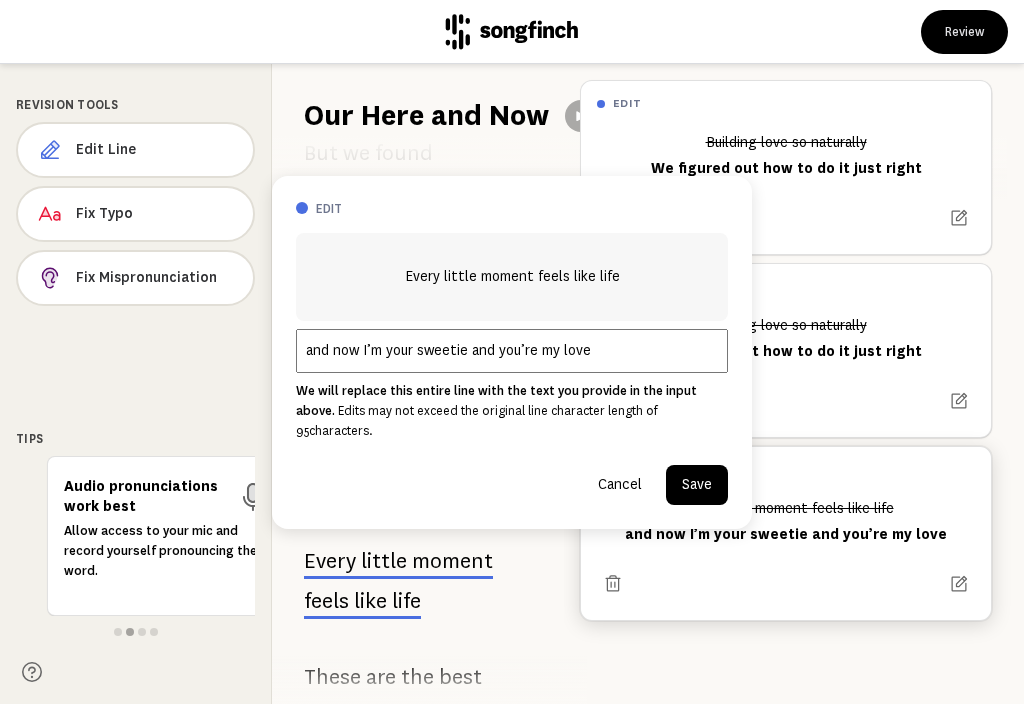 scroll, scrollTop: 674, scrollLeft: 0, axis: vertical 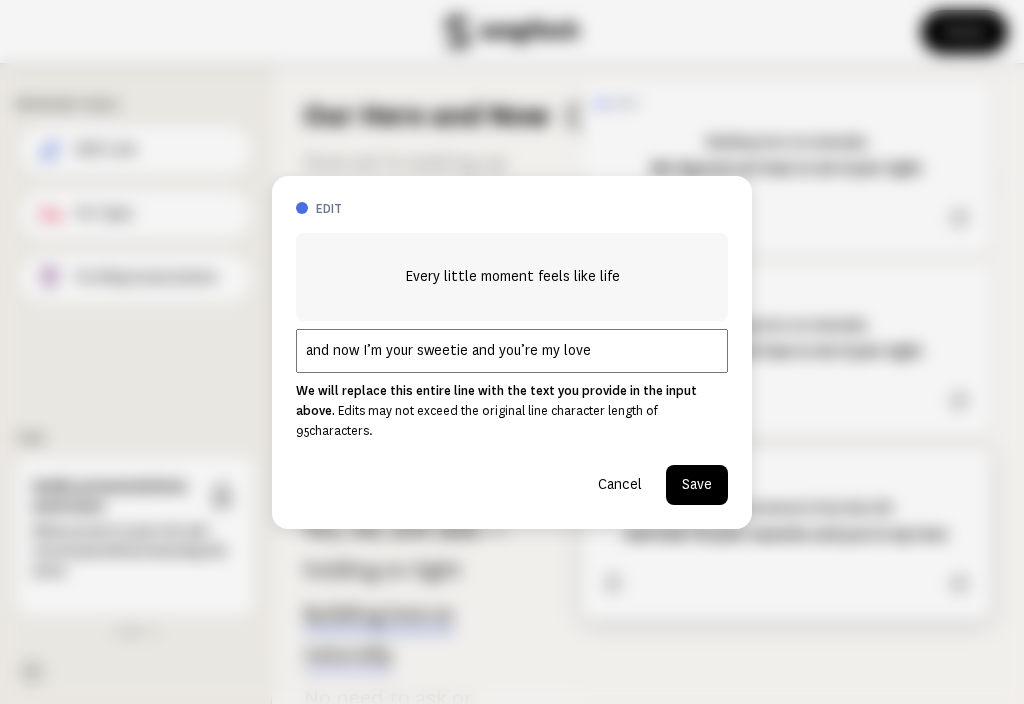 click on "and now I’m your sweetie and you’re my love" at bounding box center [512, 351] 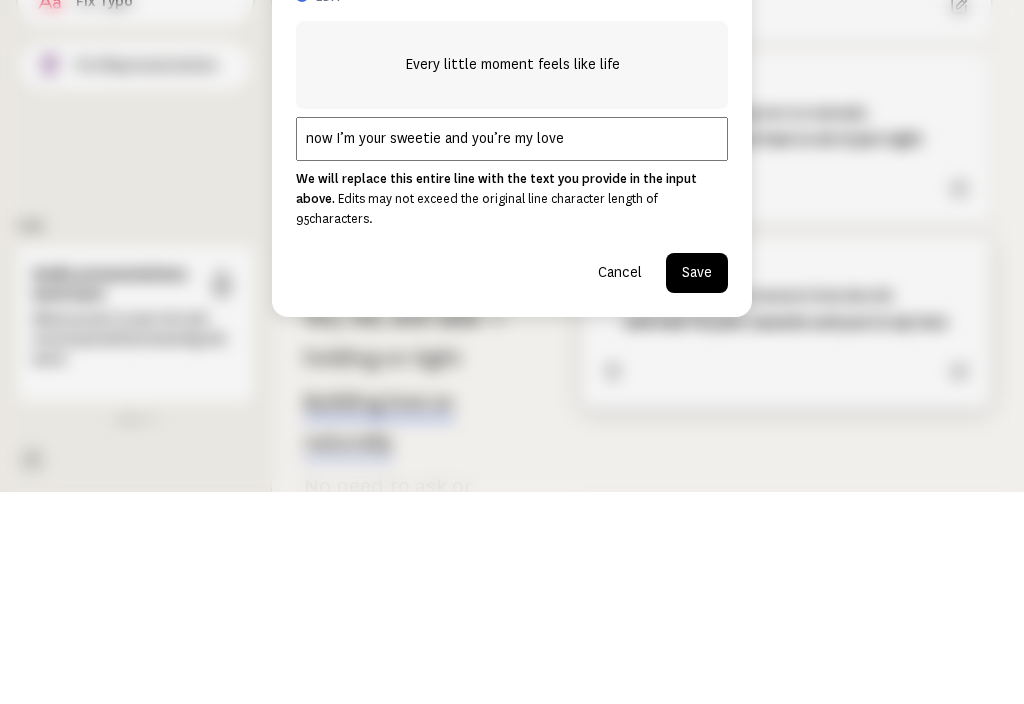 click on "now I’m your sweetie and you’re my love" at bounding box center (512, 351) 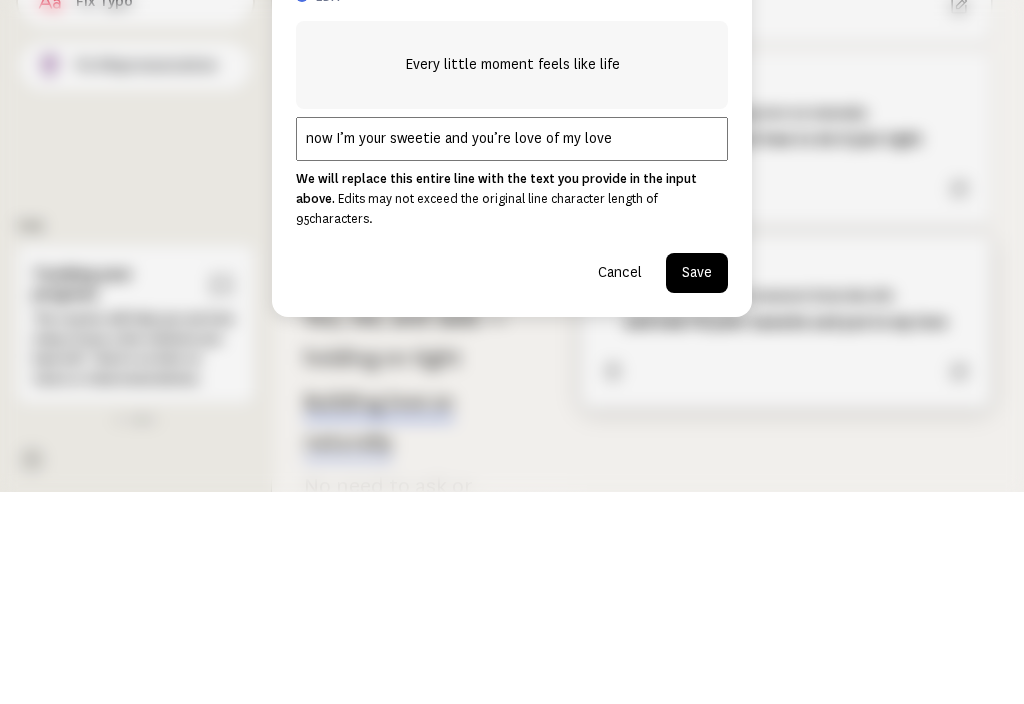click on "now I’m your sweetie and you’re love of my love" at bounding box center [512, 351] 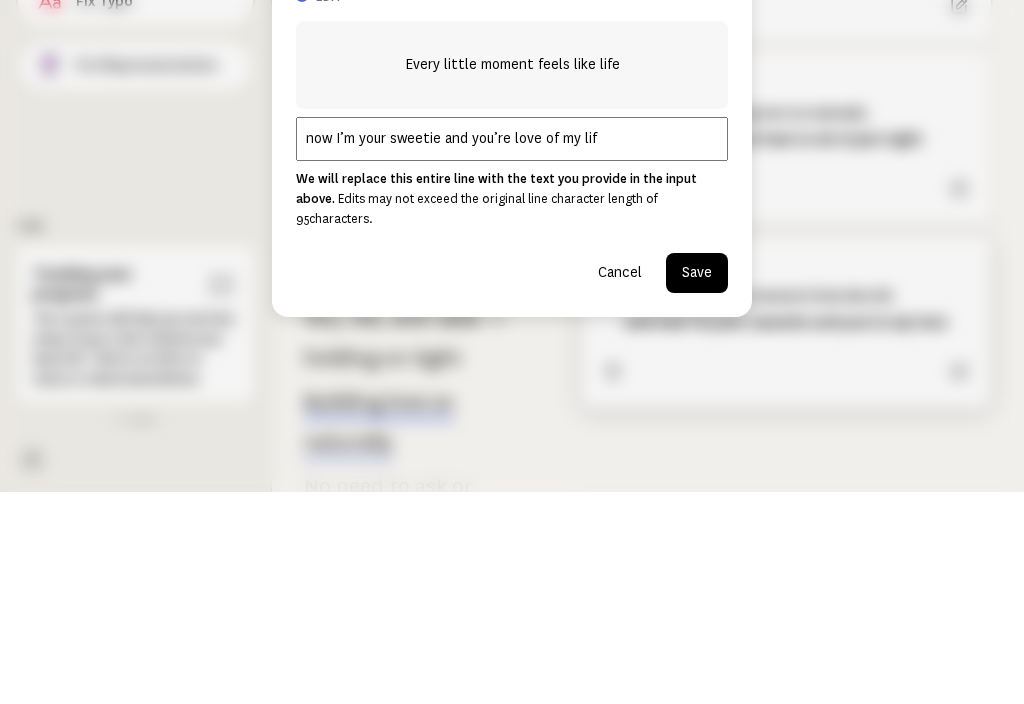 type on "now I’m your sweetie and you’re love of my life" 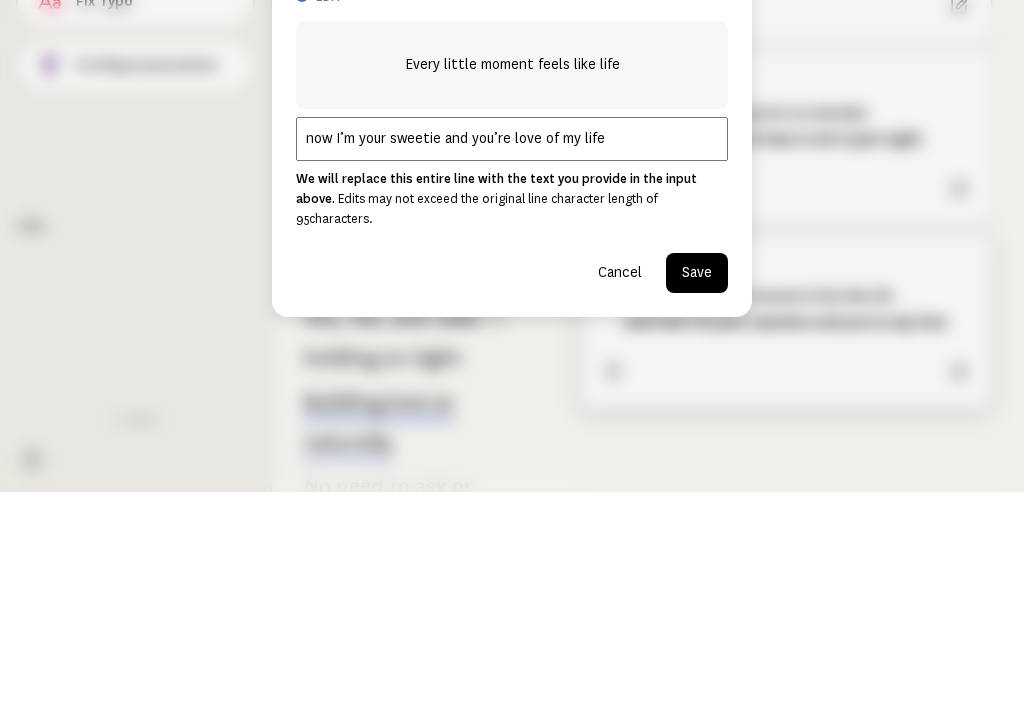 click on "Save" at bounding box center [697, 485] 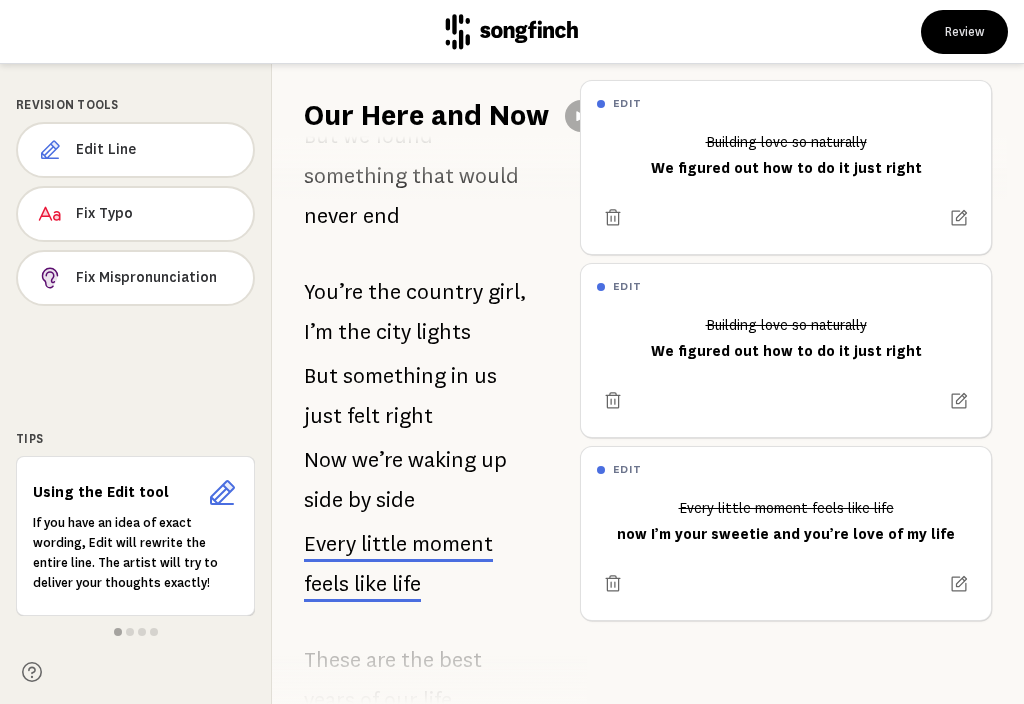 scroll, scrollTop: 377, scrollLeft: 0, axis: vertical 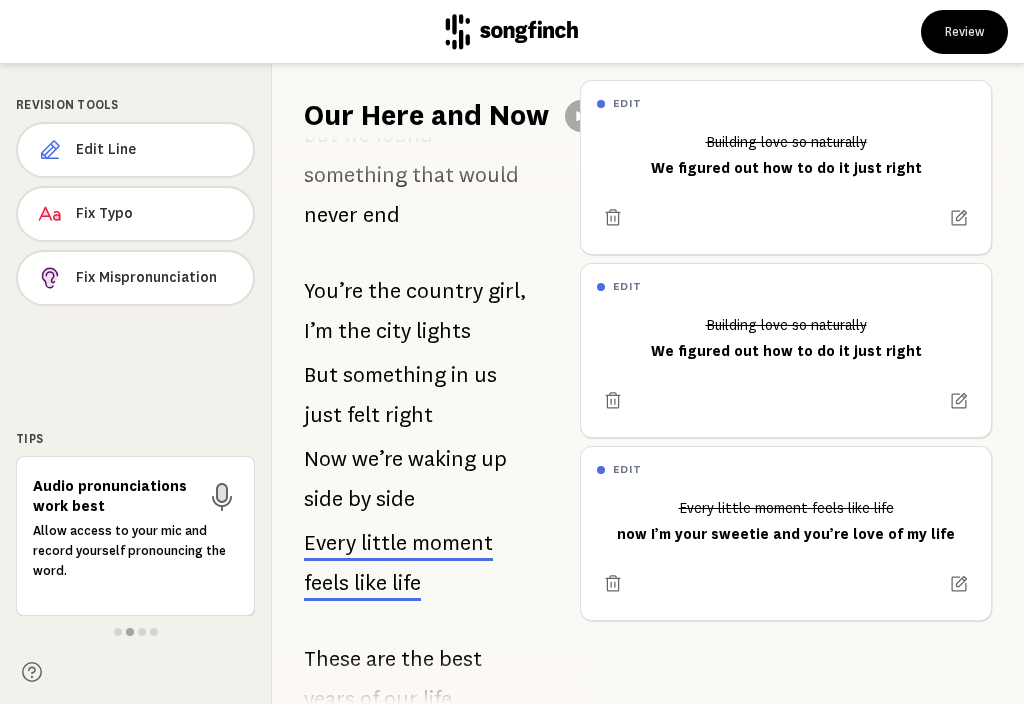 click at bounding box center [959, 584] 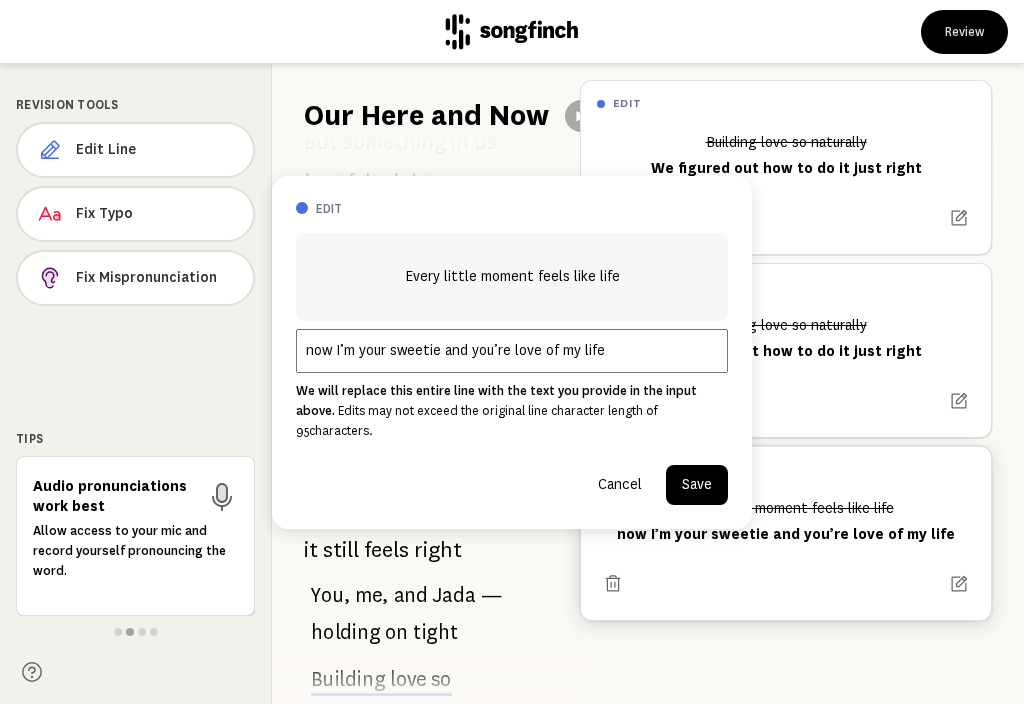 scroll, scrollTop: 674, scrollLeft: 0, axis: vertical 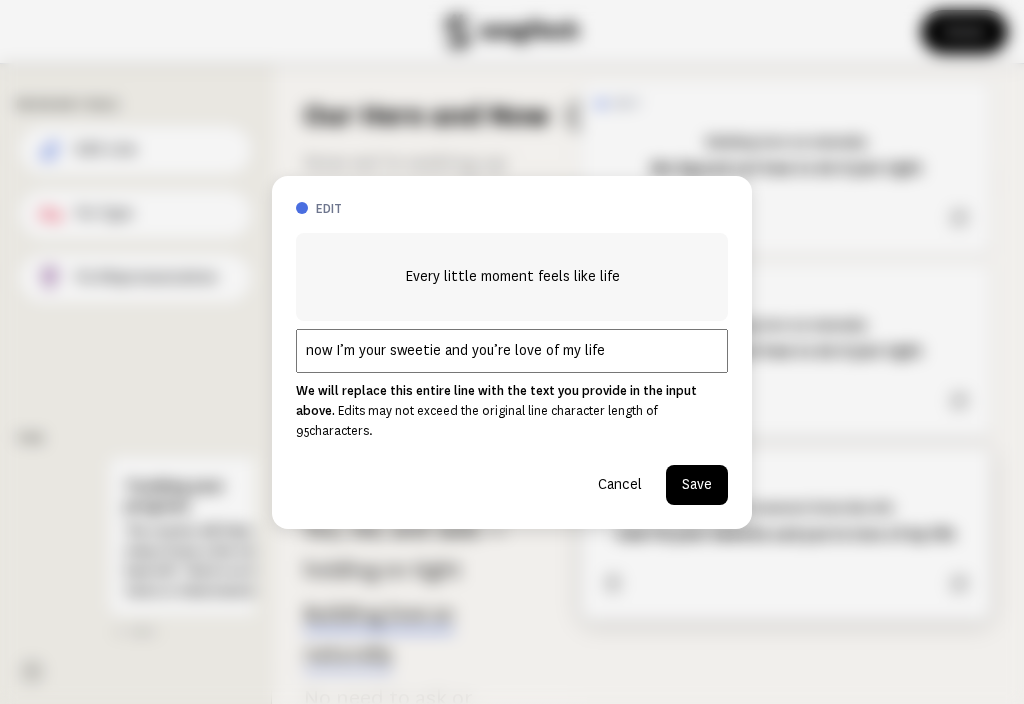 click on "now I’m your sweetie and you’re love of my life" at bounding box center (512, 351) 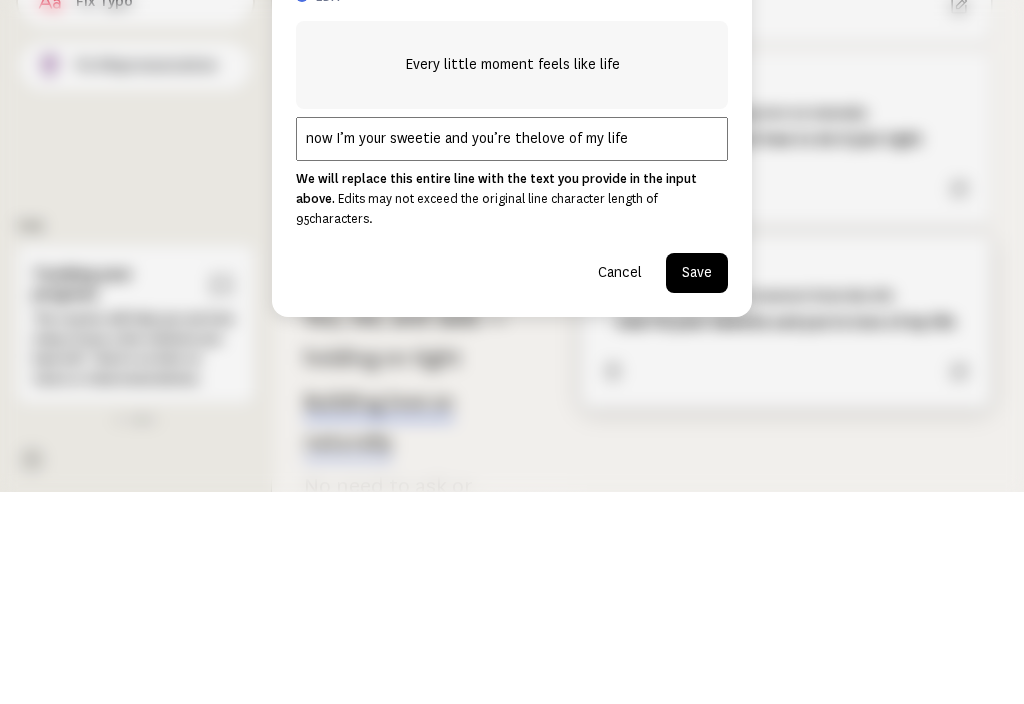 type on "now I’m your sweetie and you’re the love of my life" 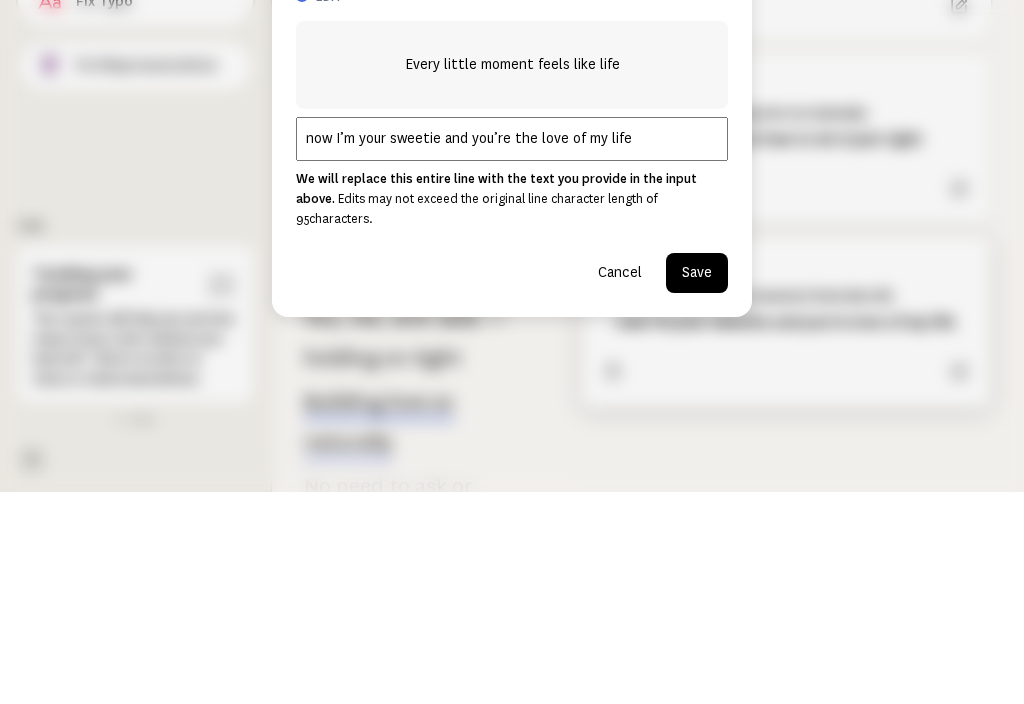 click on "Save" at bounding box center (697, 485) 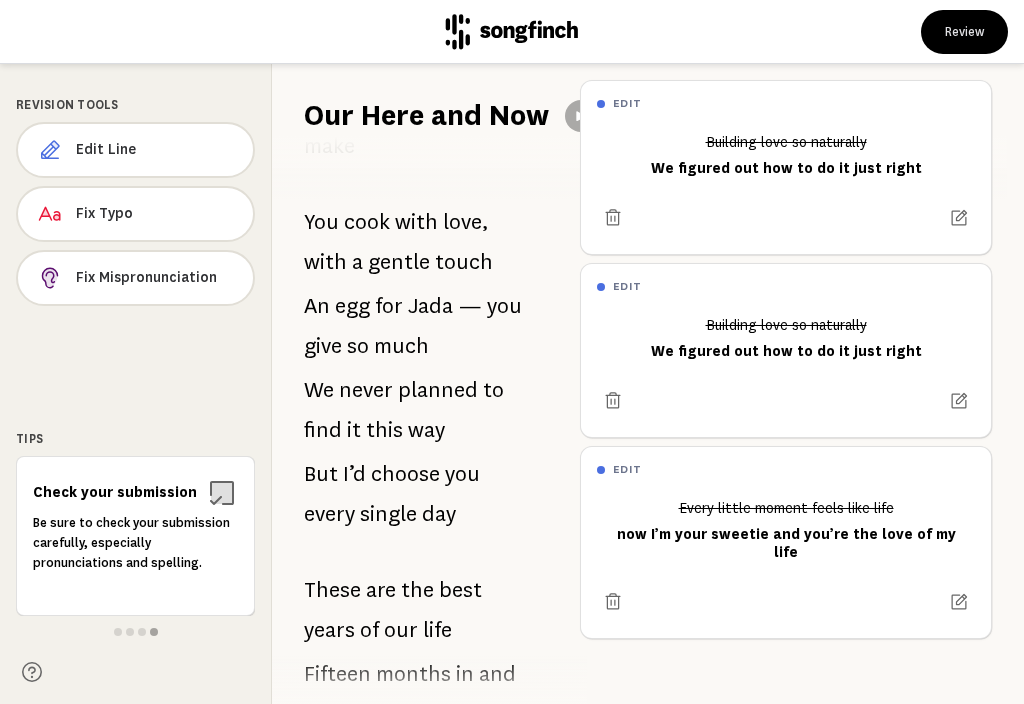 scroll, scrollTop: 1762, scrollLeft: 0, axis: vertical 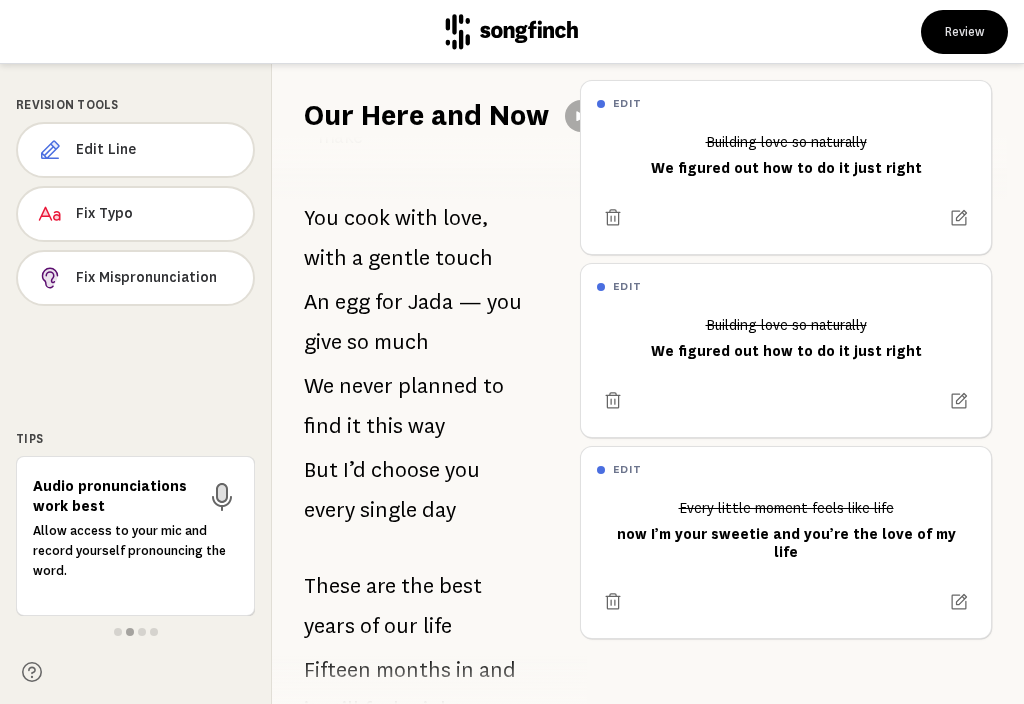 click on "Edit Line" at bounding box center (156, 150) 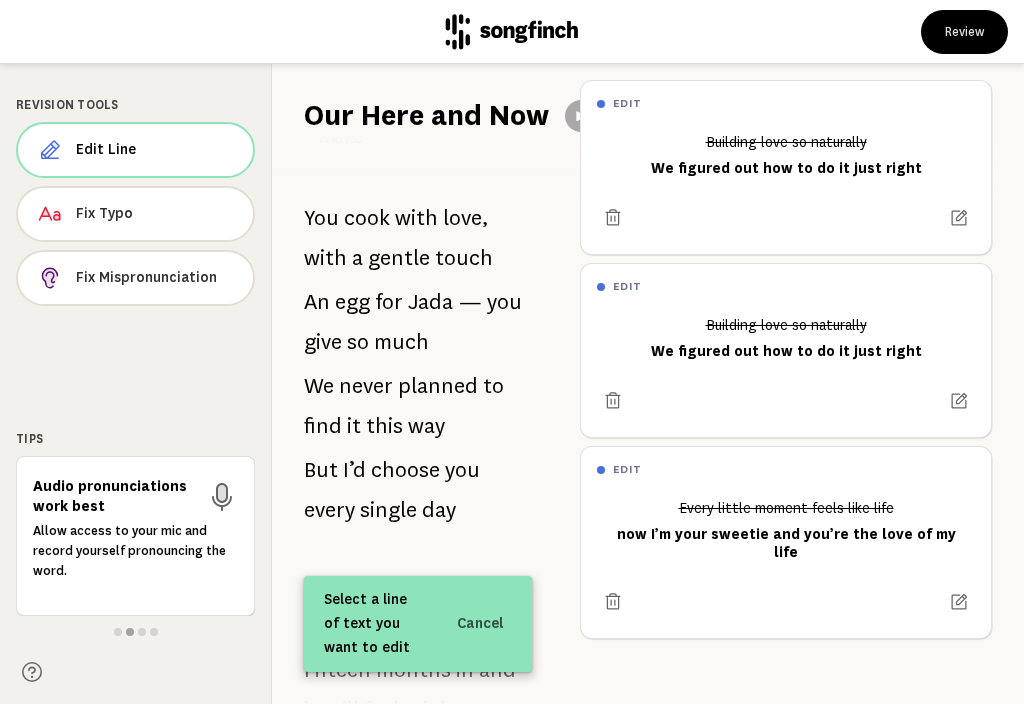 click on "touch" at bounding box center [464, 258] 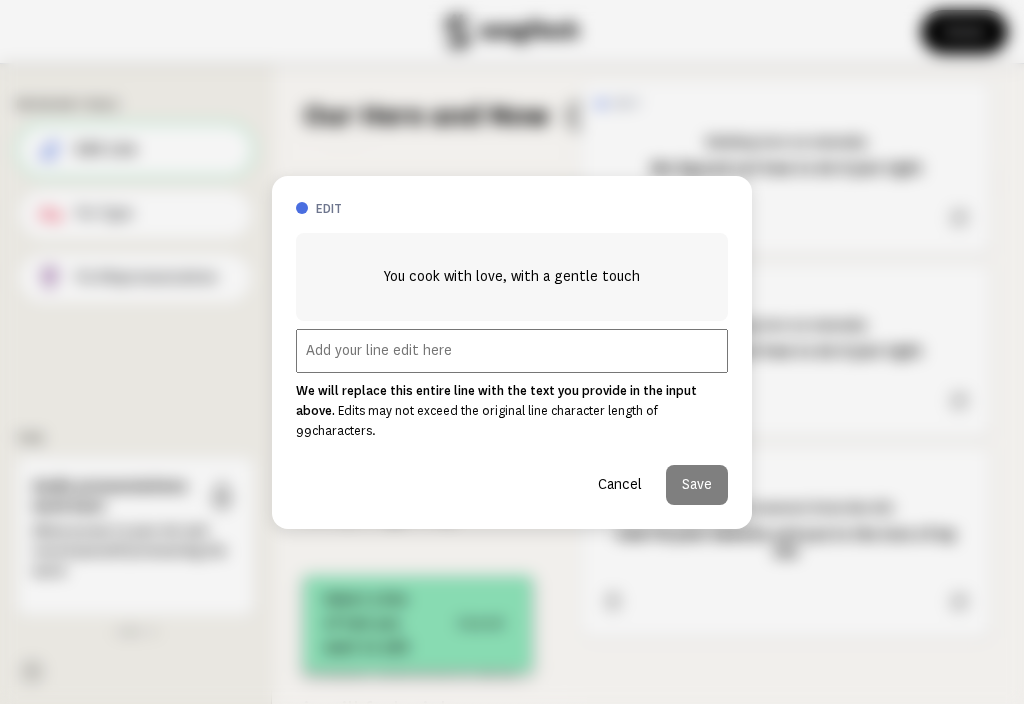 click at bounding box center [512, 351] 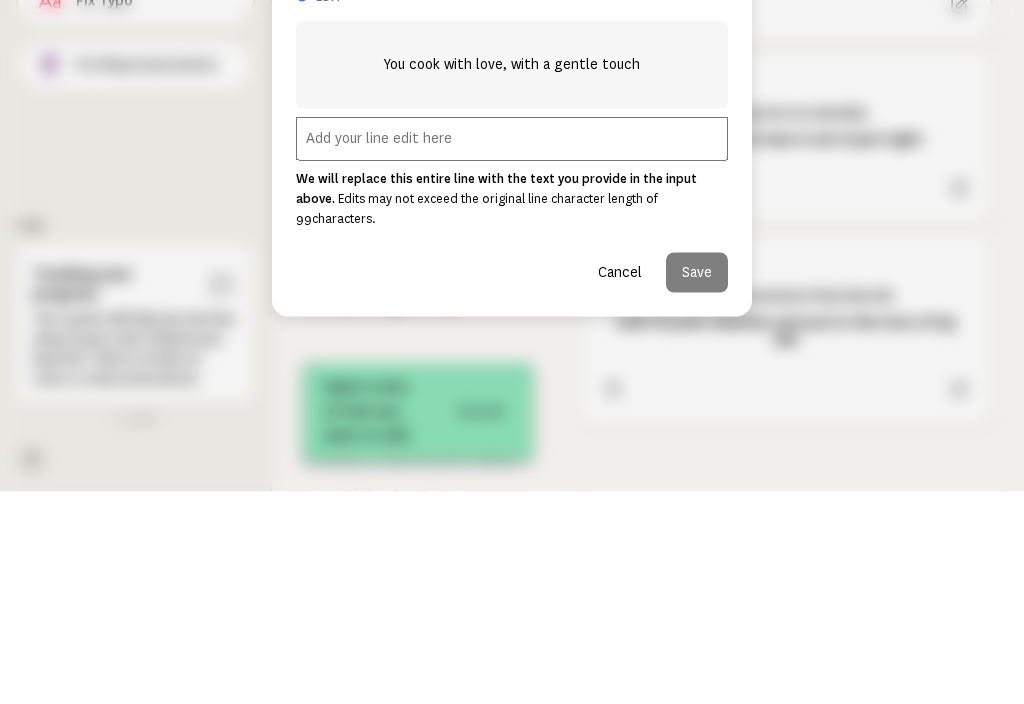 click at bounding box center (512, 351) 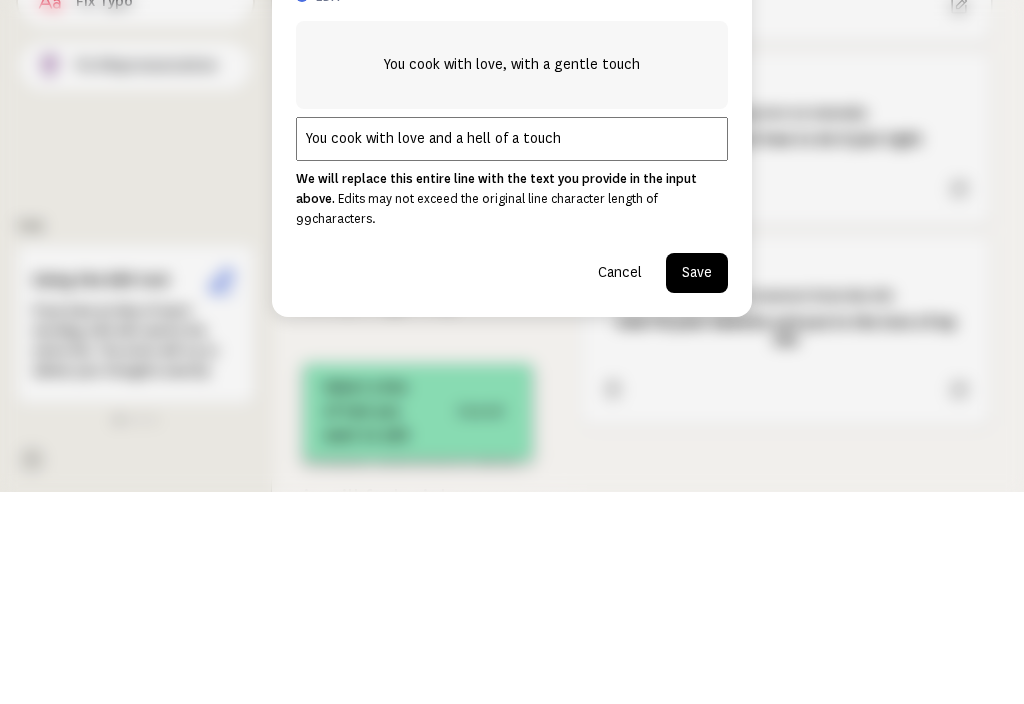 type on "You cook with love and a hell of a touch." 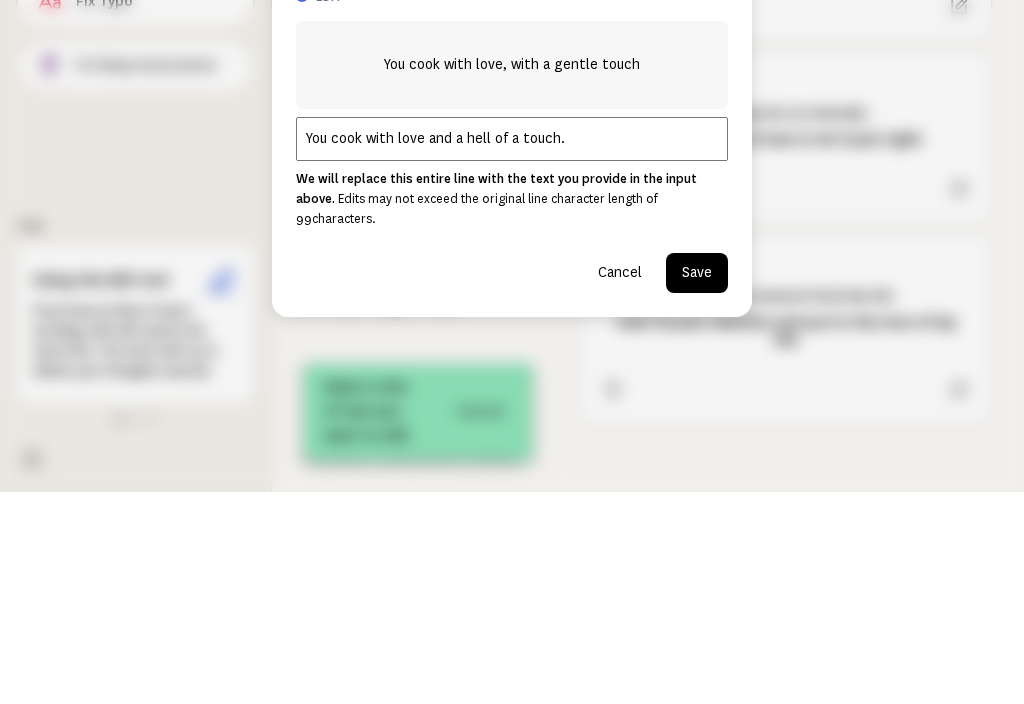 click on "Save" at bounding box center [697, 485] 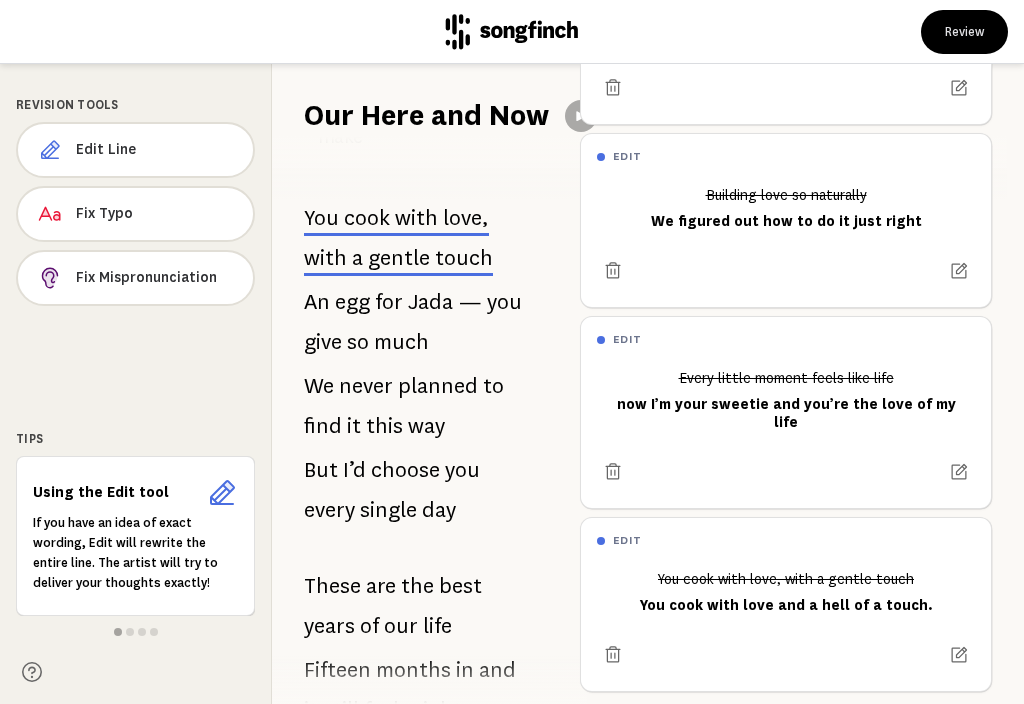 scroll, scrollTop: 128, scrollLeft: 0, axis: vertical 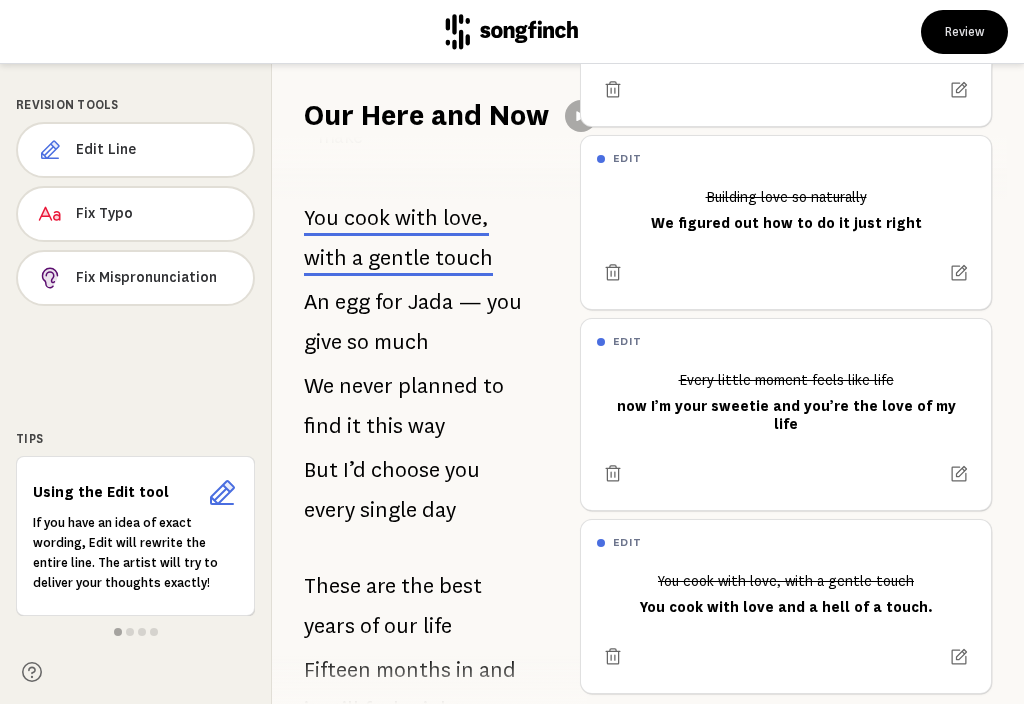 click at bounding box center (959, 657) 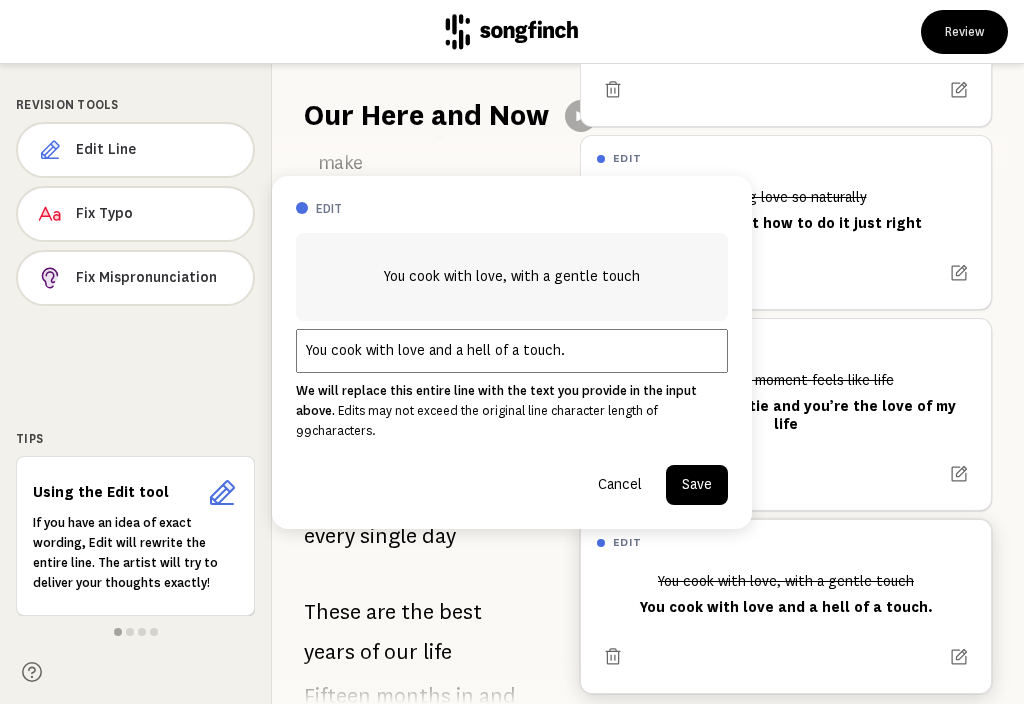 scroll, scrollTop: 1734, scrollLeft: 0, axis: vertical 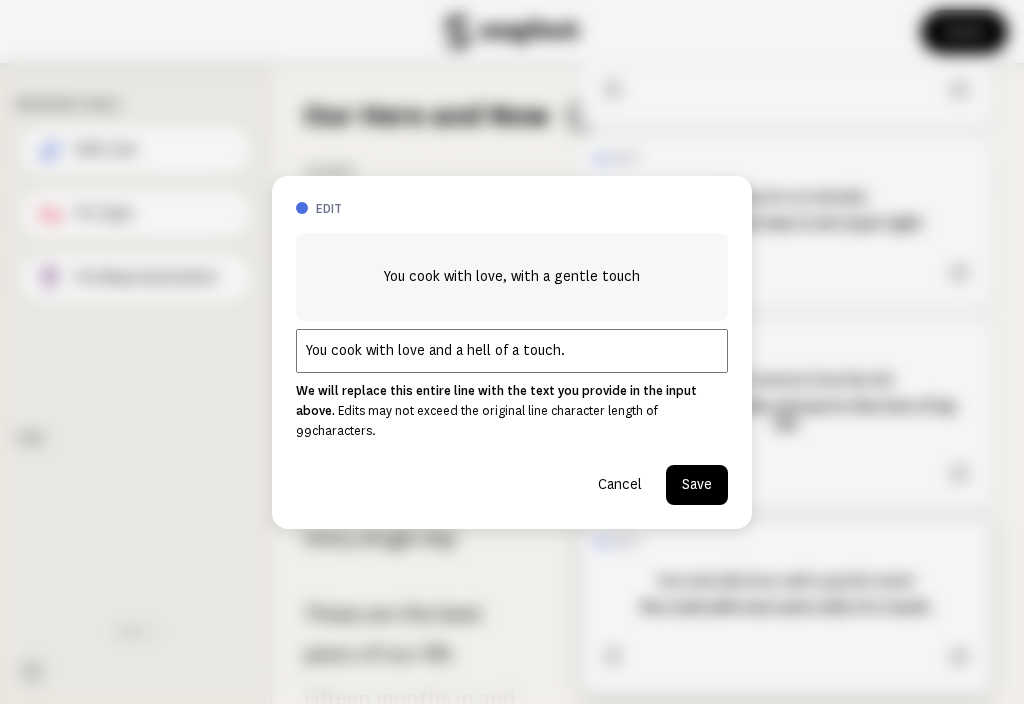 click on "You cook with love and a hell of a touch." at bounding box center (512, 351) 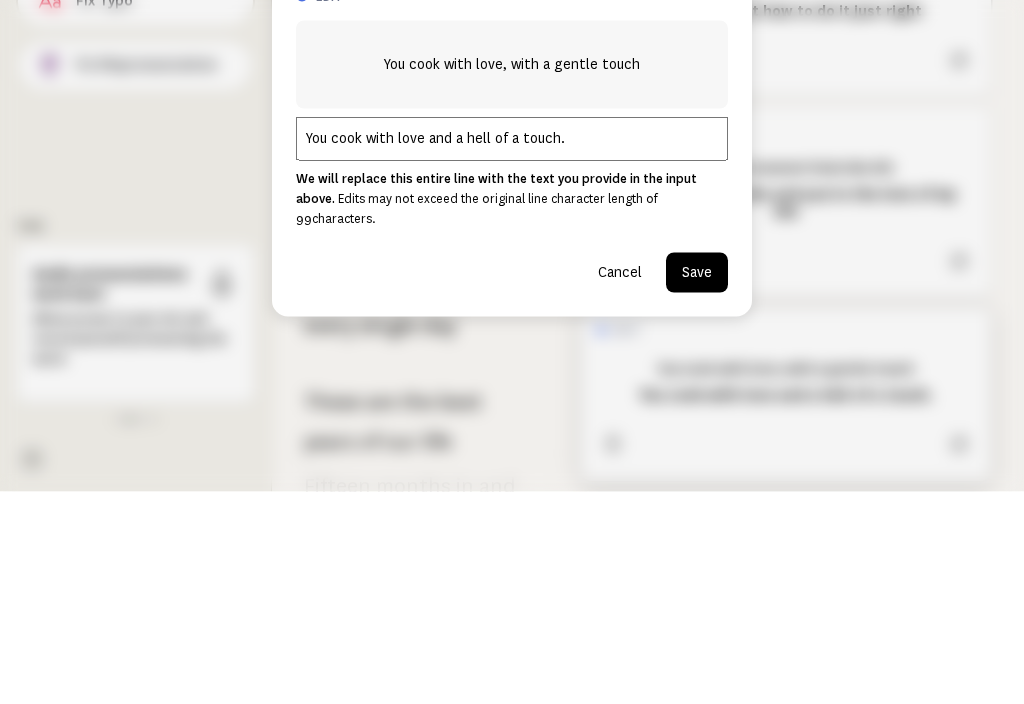 type on "You cook with love and a hell of a touch" 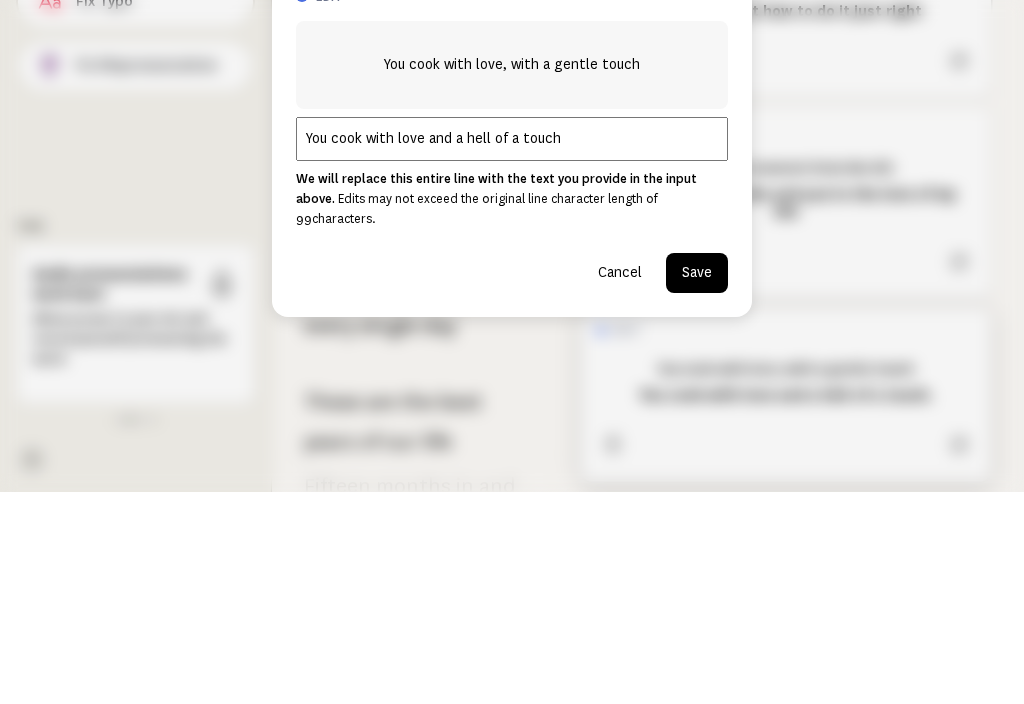 click on "Save" at bounding box center (697, 485) 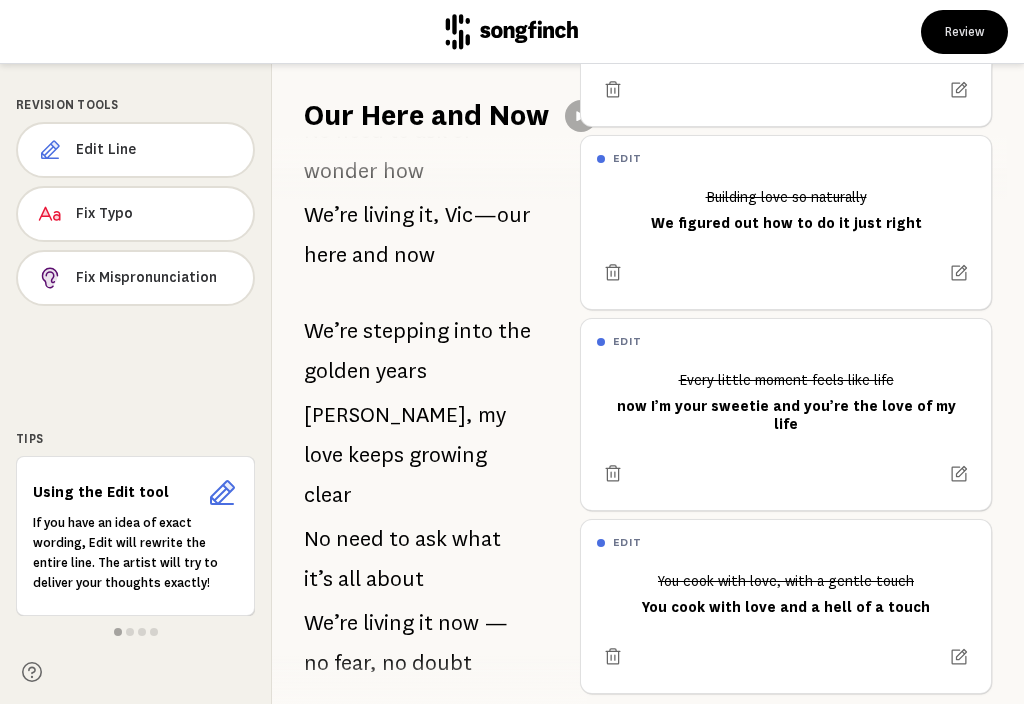 scroll, scrollTop: 2552, scrollLeft: 0, axis: vertical 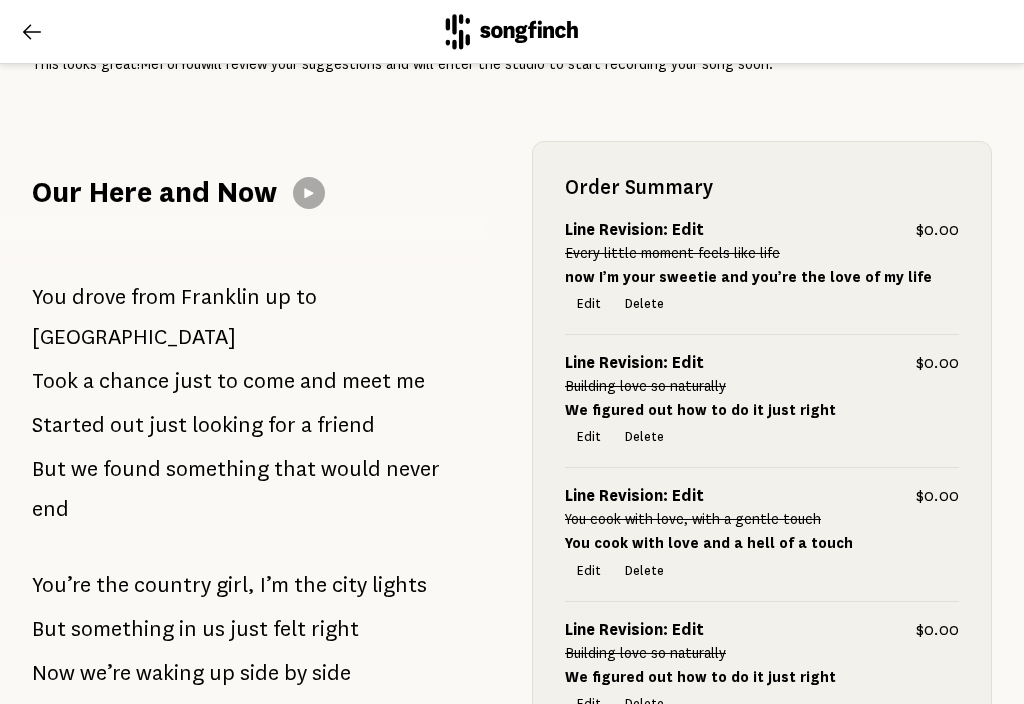 click 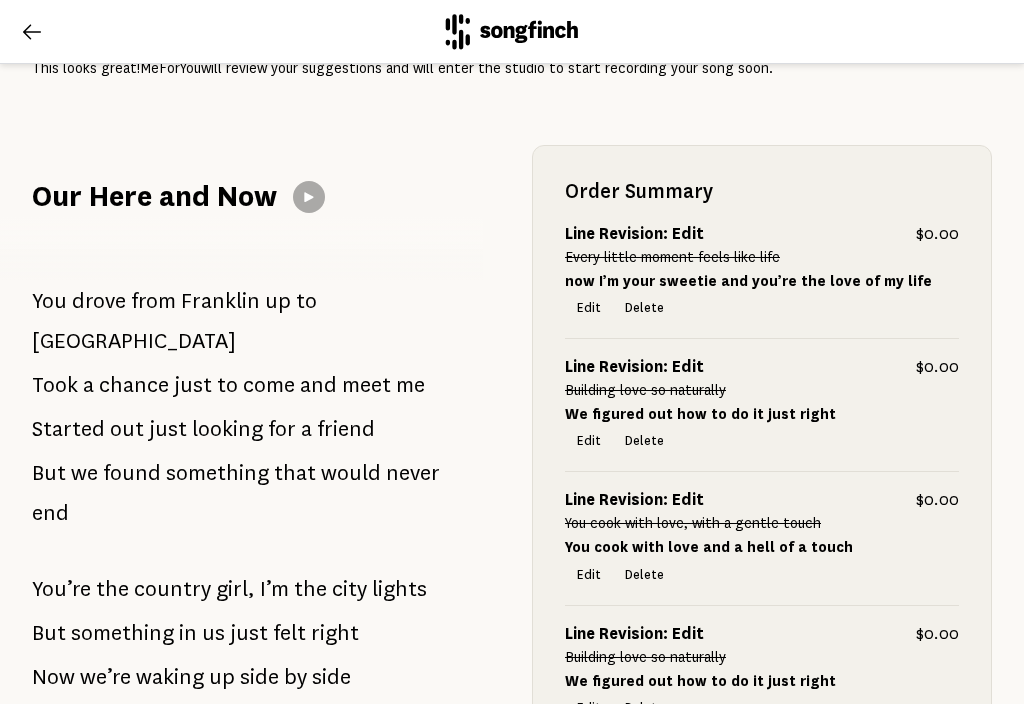 scroll, scrollTop: 107, scrollLeft: 0, axis: vertical 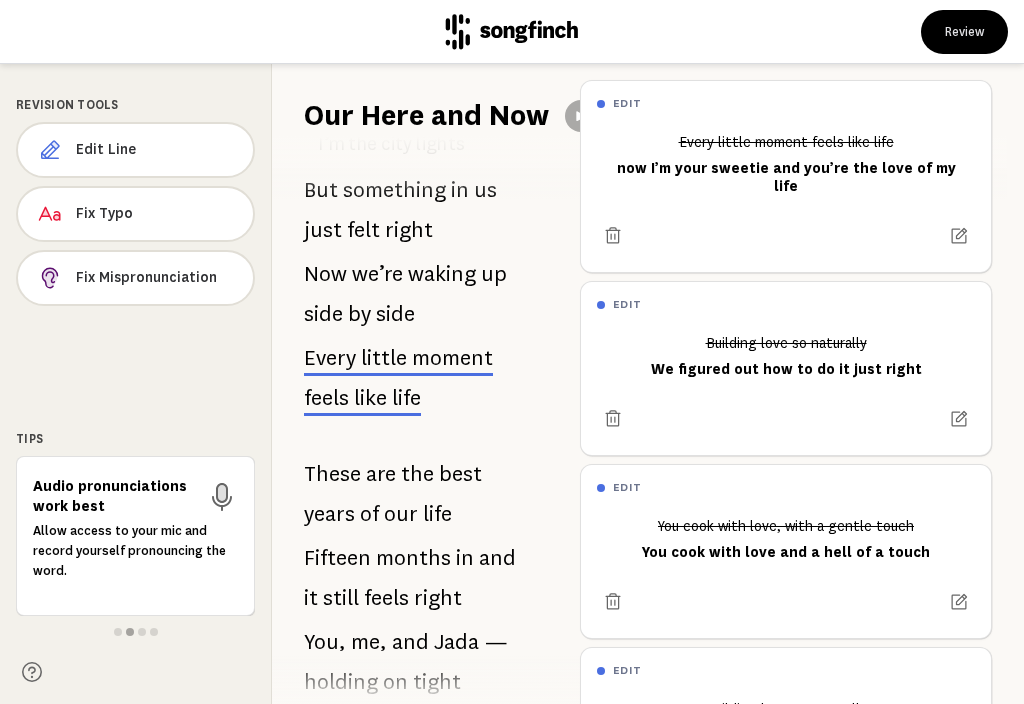 click on "Edit Line" at bounding box center (156, 150) 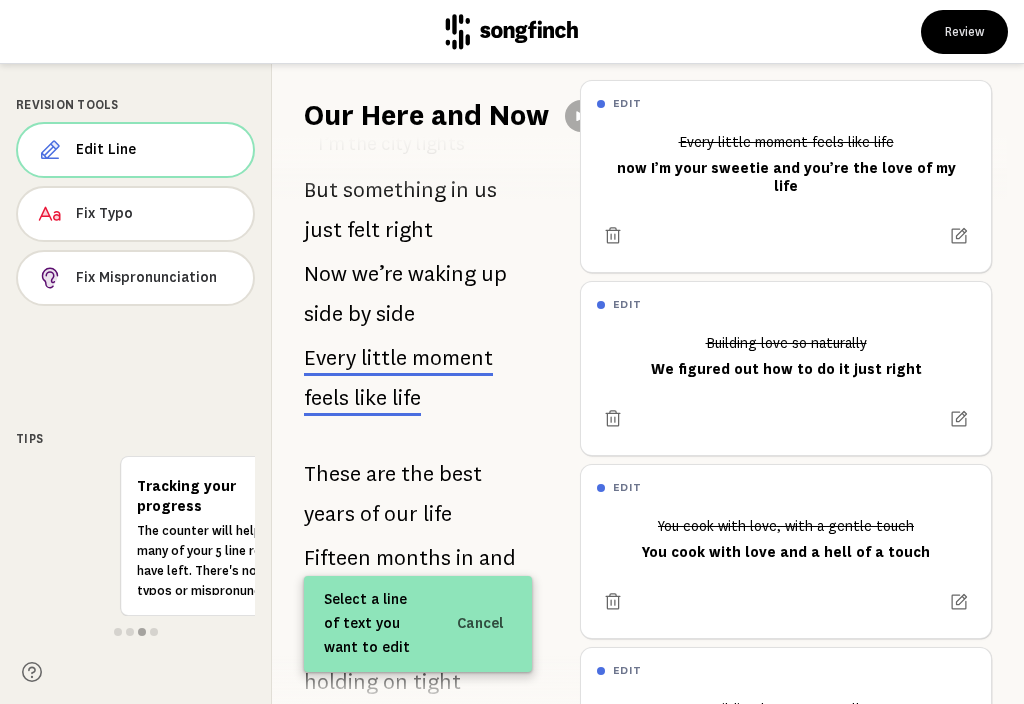 click on "the" at bounding box center [417, 474] 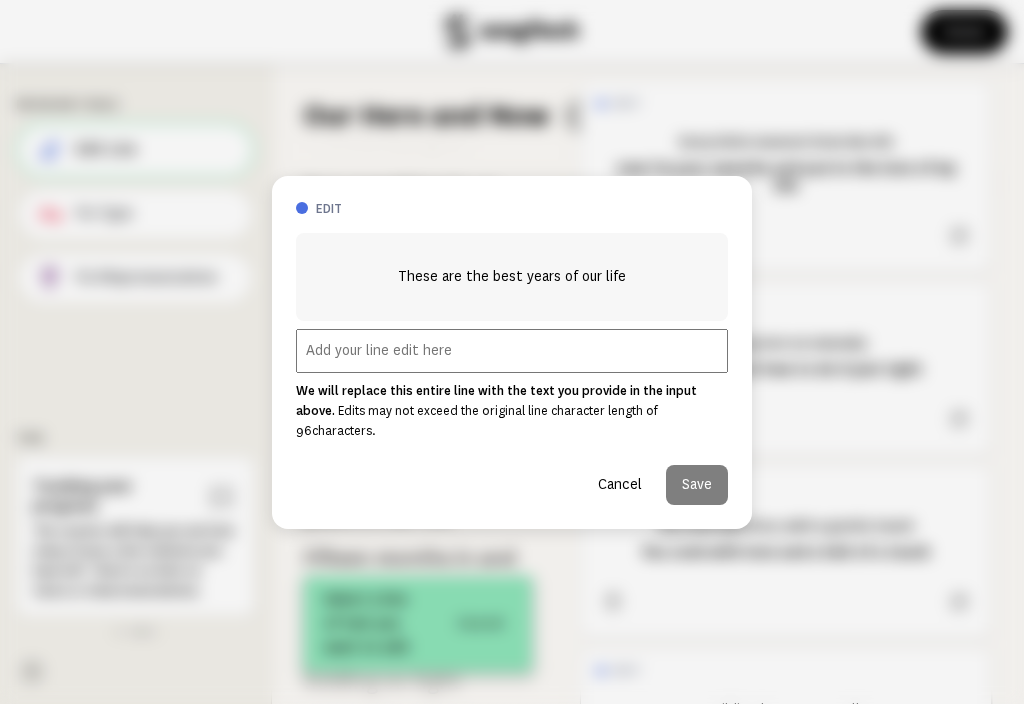 click at bounding box center [512, 351] 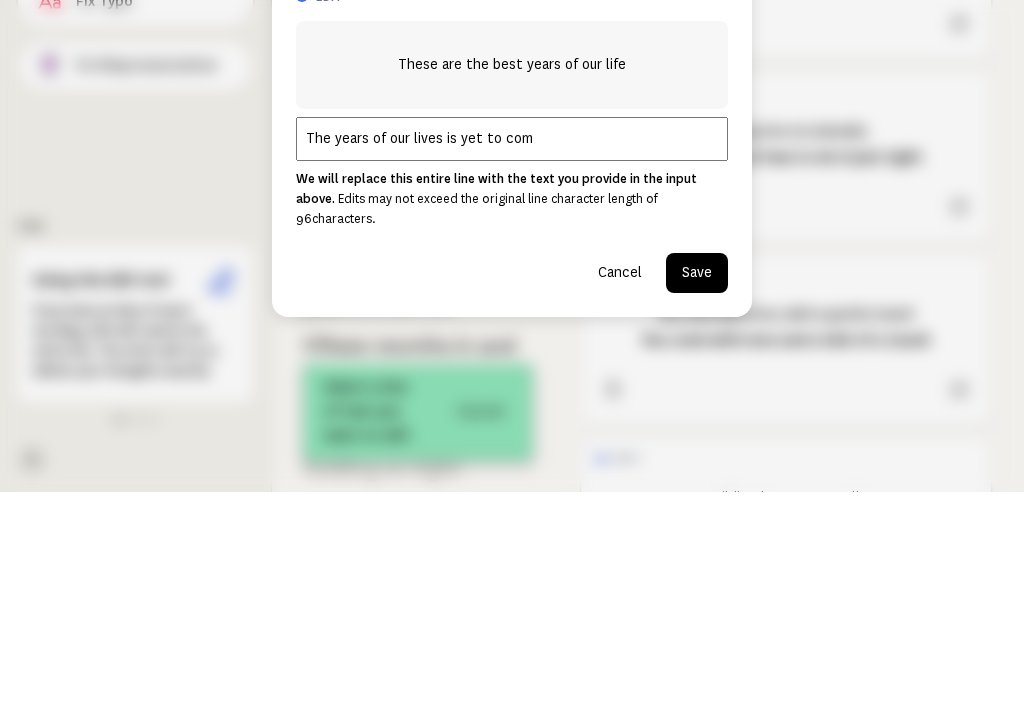 type on "The years of our lives is yet to come" 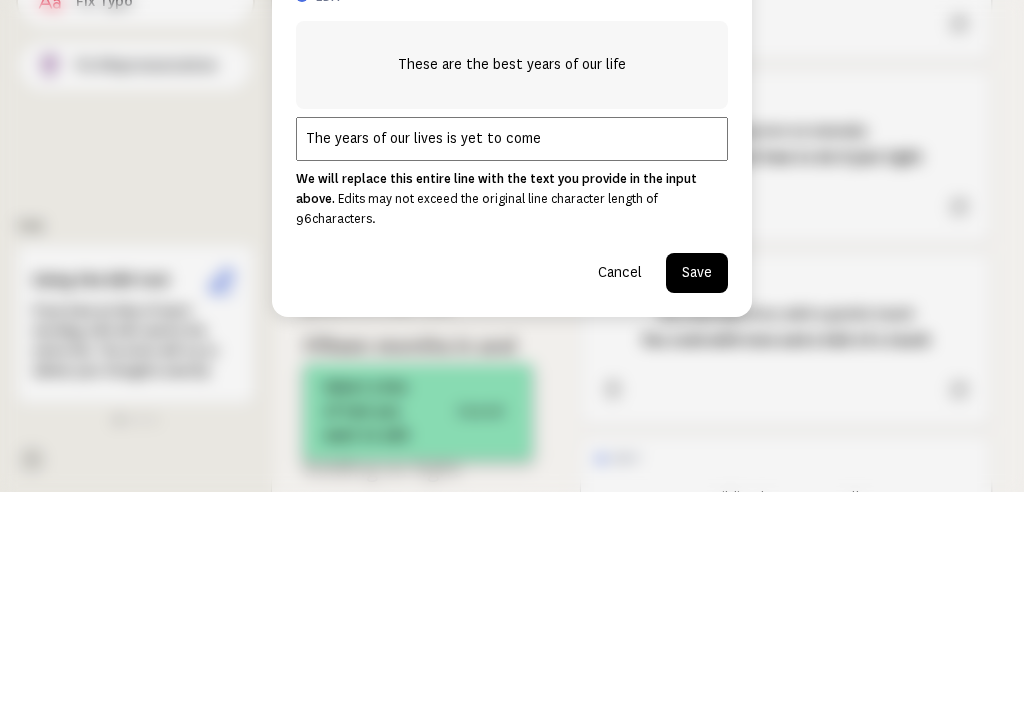 click on "Save" at bounding box center [697, 485] 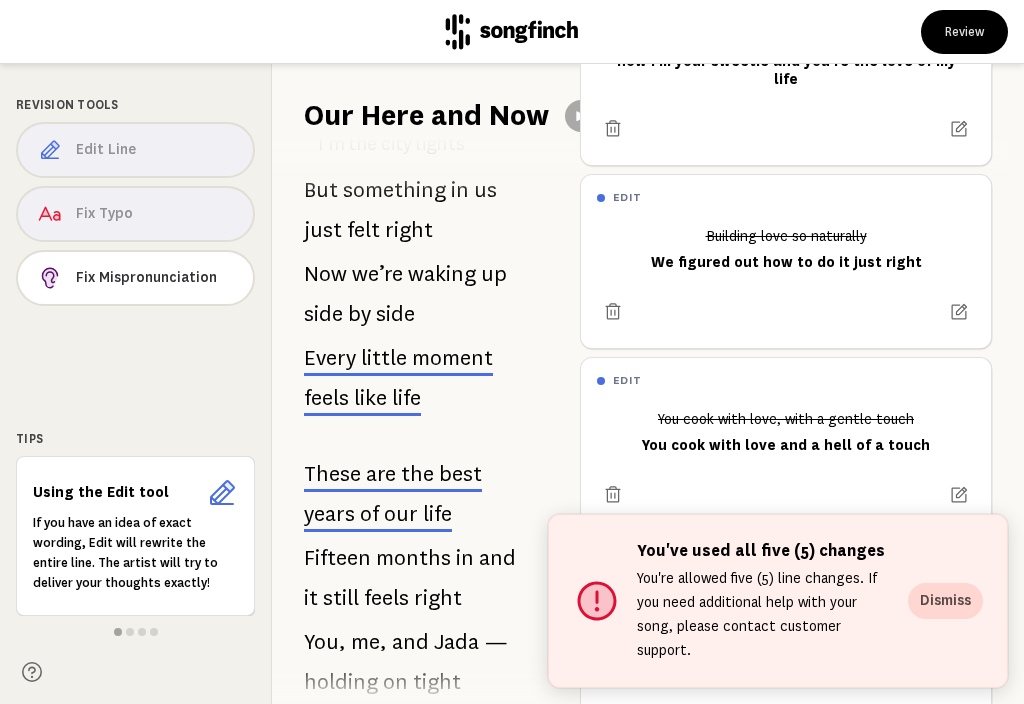 scroll, scrollTop: 118, scrollLeft: 0, axis: vertical 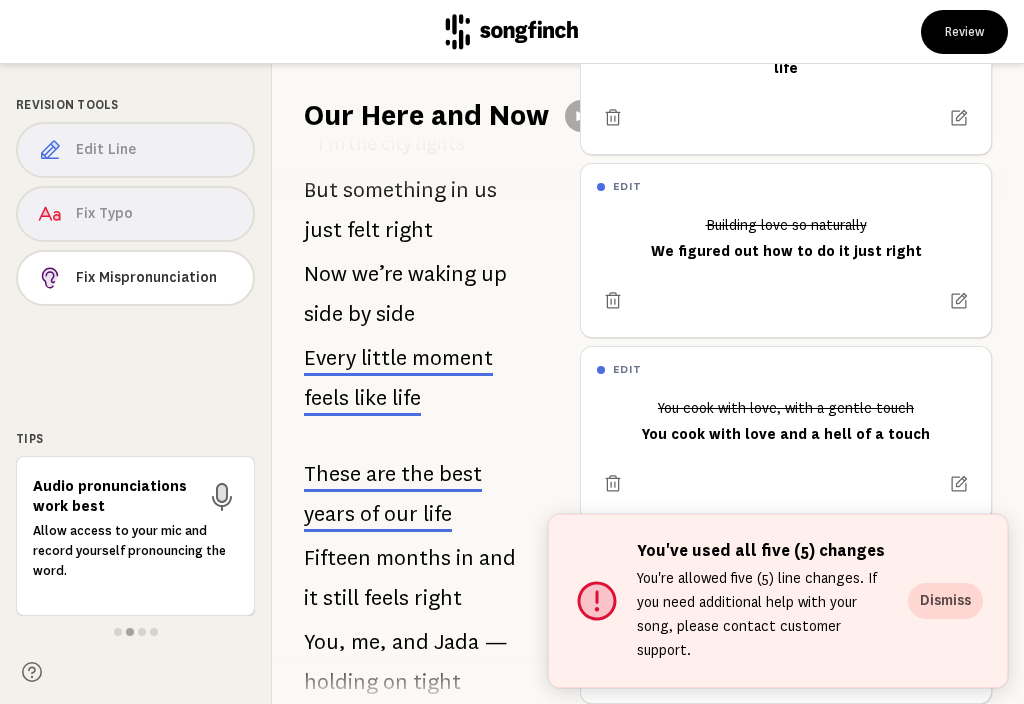 click on "Dismiss" at bounding box center (945, 601) 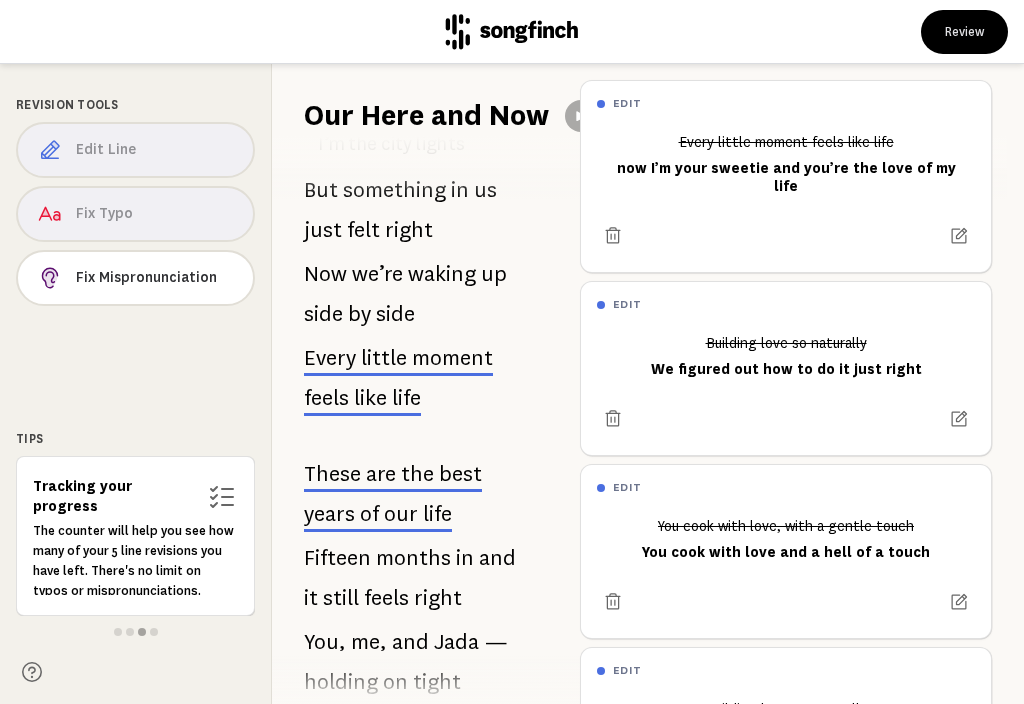 scroll, scrollTop: 0, scrollLeft: 0, axis: both 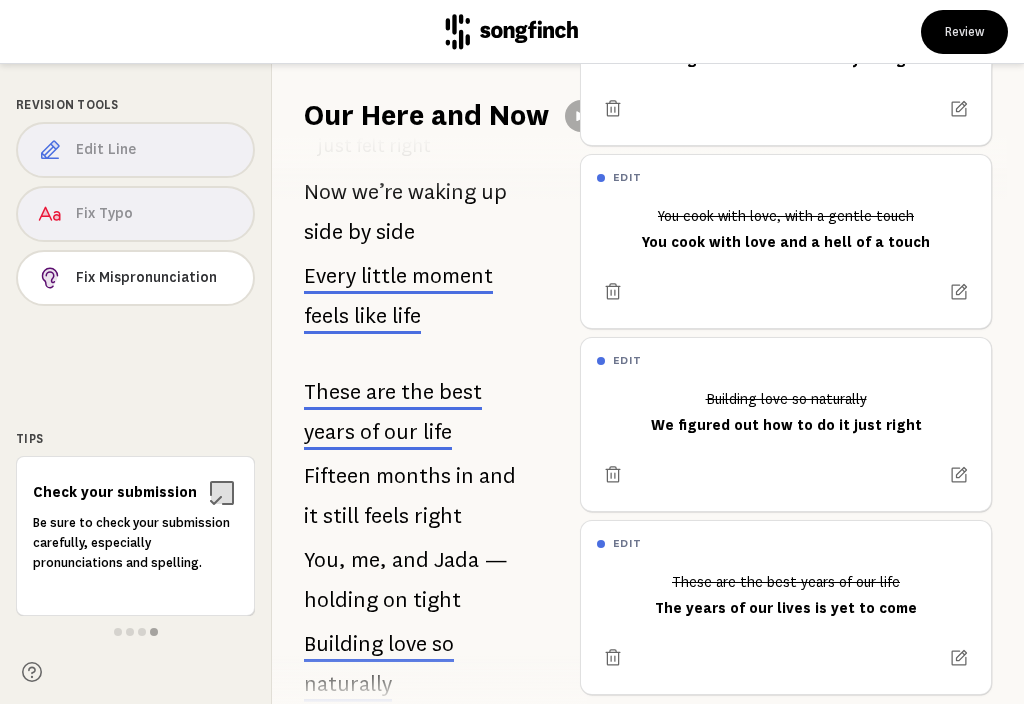 click at bounding box center [959, 658] 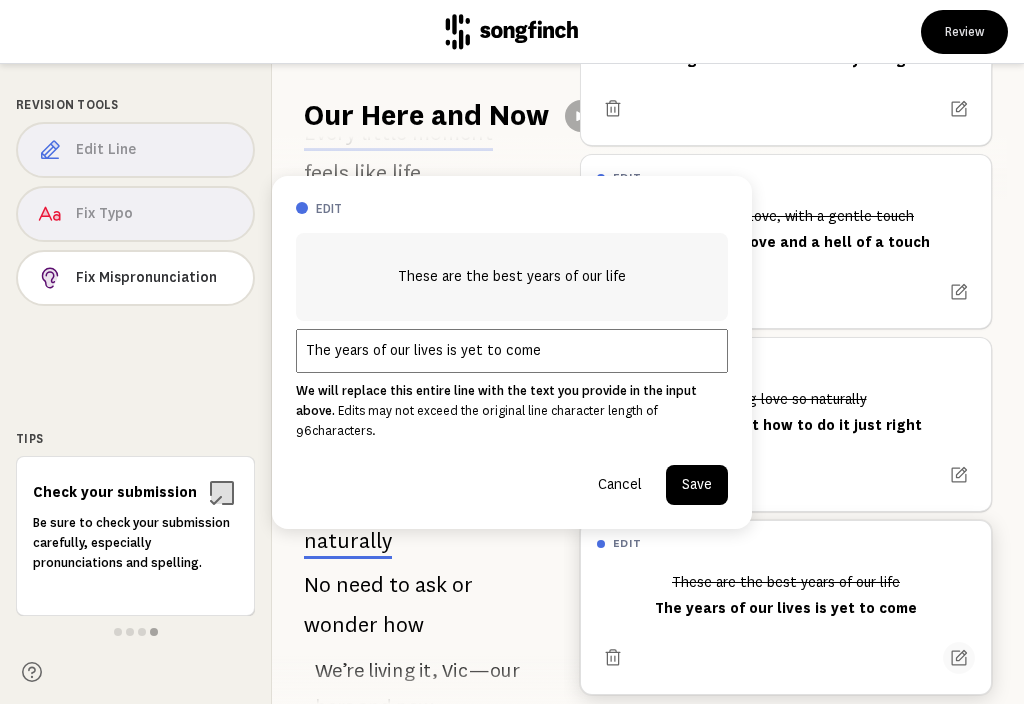 scroll, scrollTop: 790, scrollLeft: 0, axis: vertical 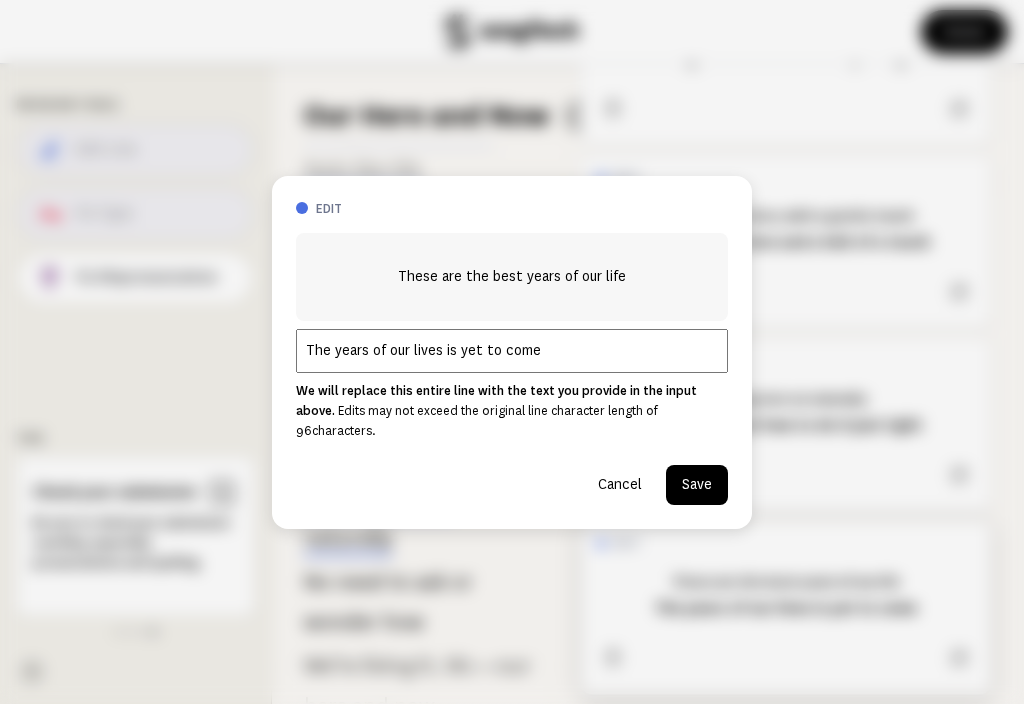 click on "The years of our lives is yet to come" at bounding box center (512, 351) 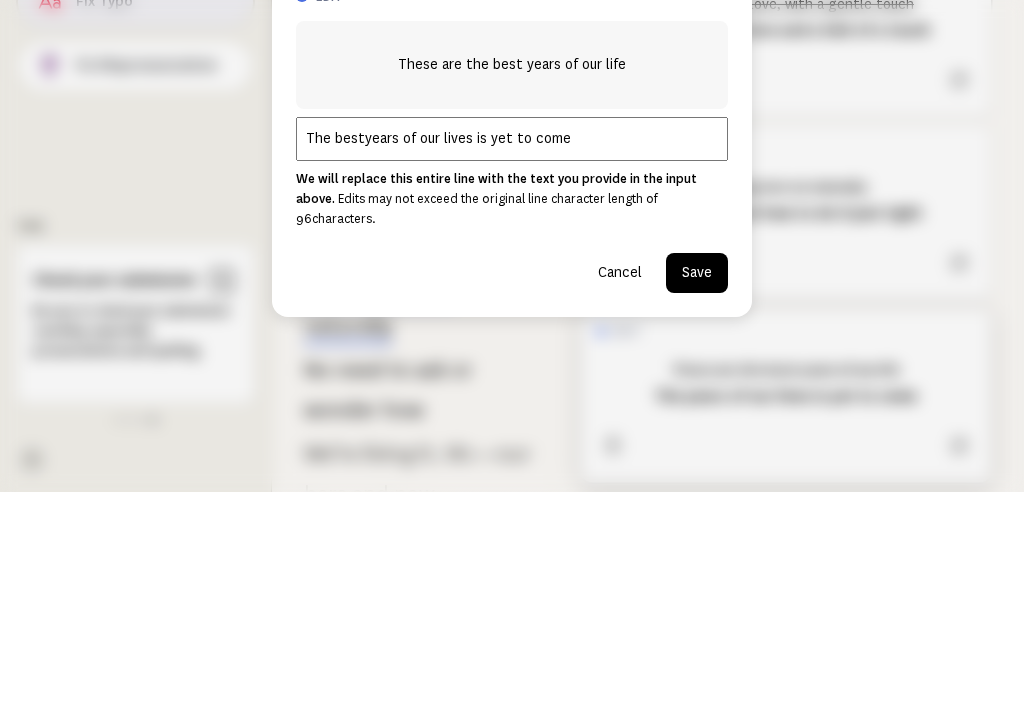 type on "The best years of our lives is yet to come" 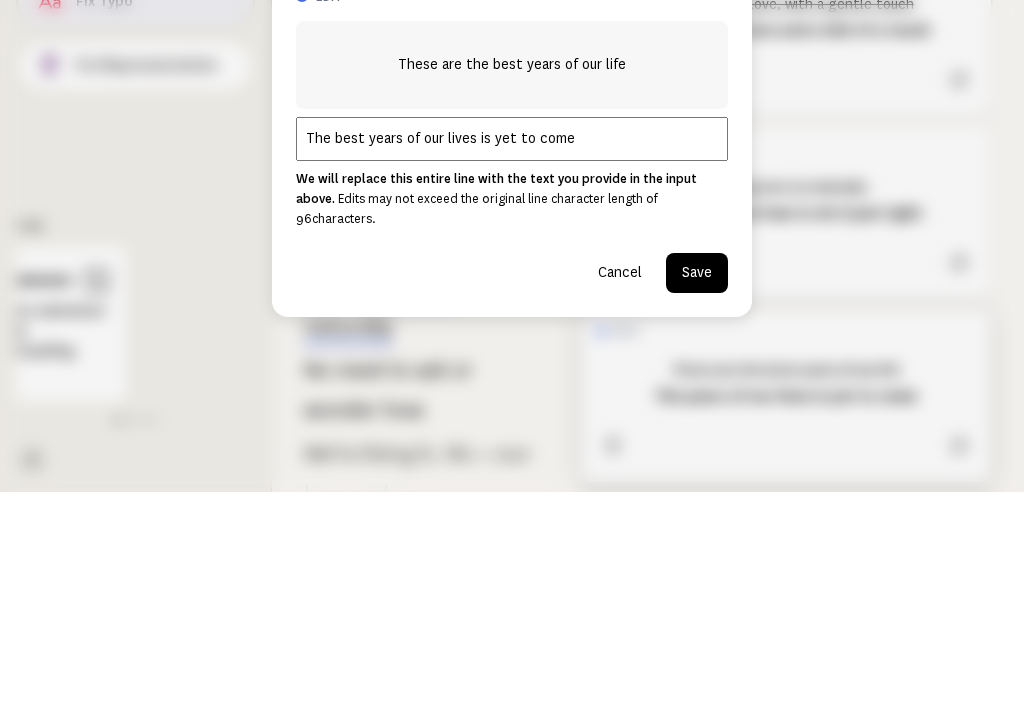 click on "Save" at bounding box center (697, 485) 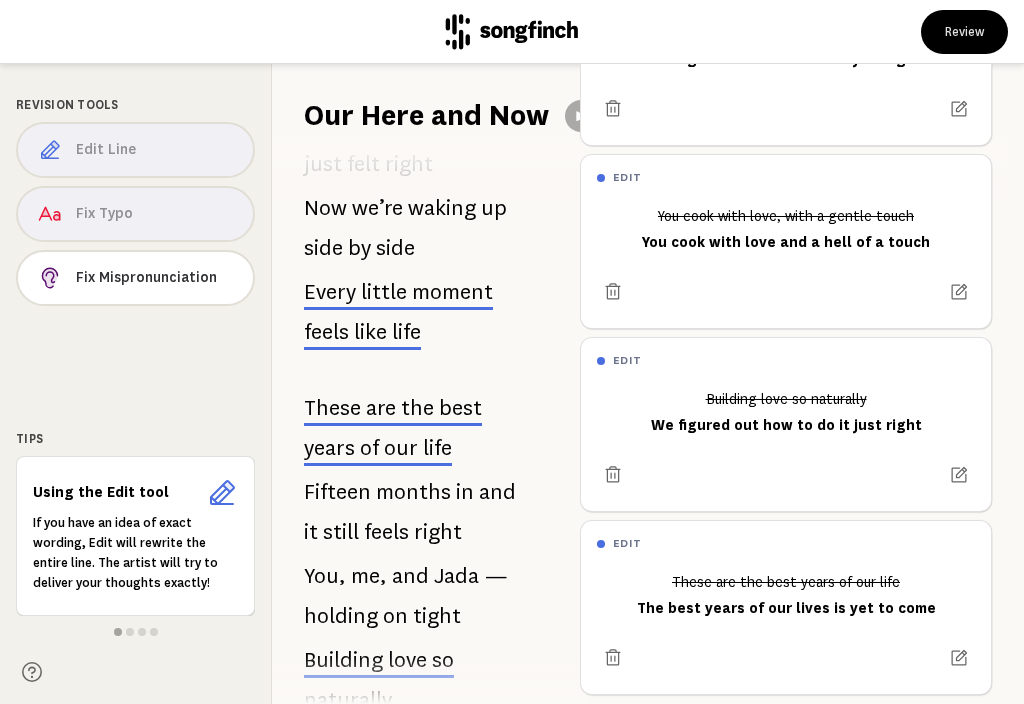 scroll, scrollTop: 628, scrollLeft: 0, axis: vertical 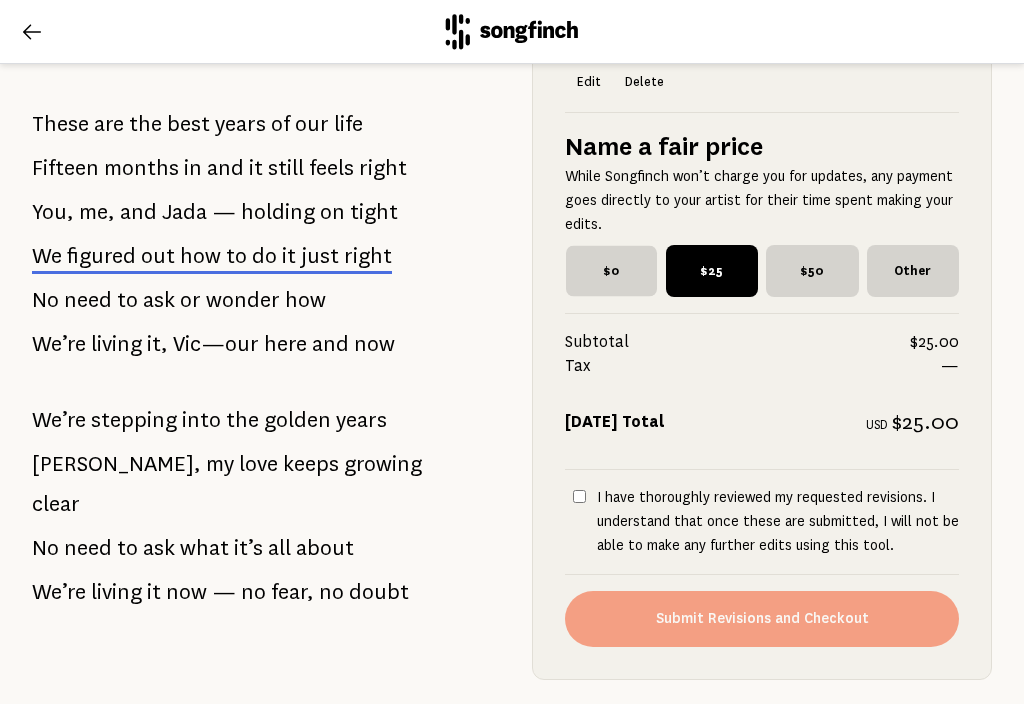 click on "$0" at bounding box center [611, 271] 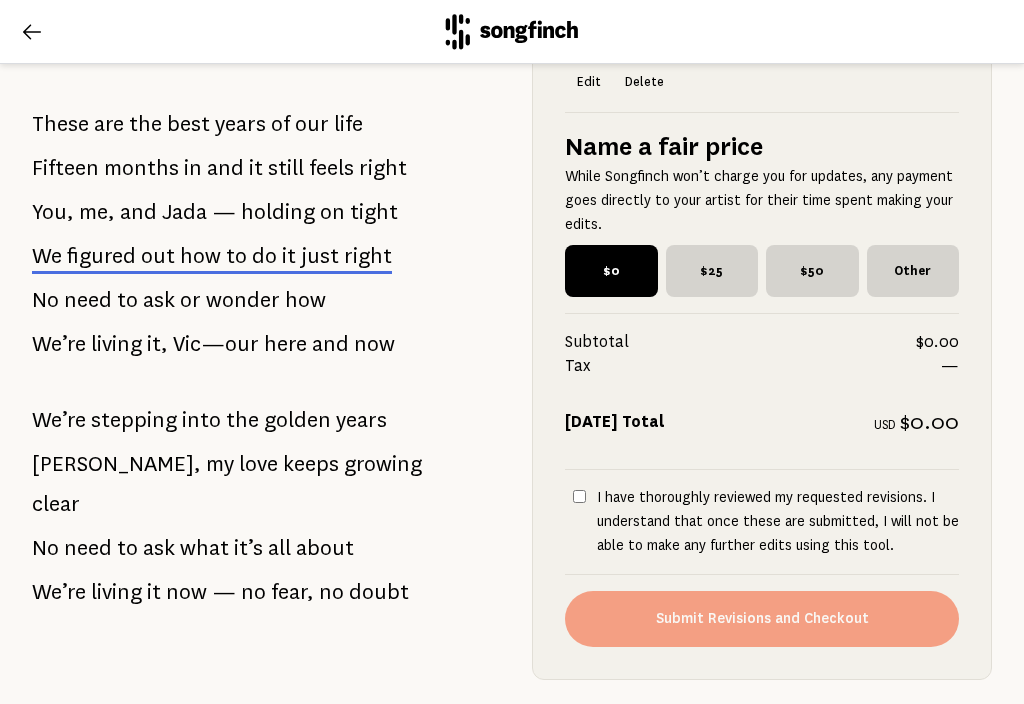 click on "I have thoroughly reviewed my requested revisions. I understand that once these are submitted, I will not be able to make any further edits using this tool." at bounding box center (579, 496) 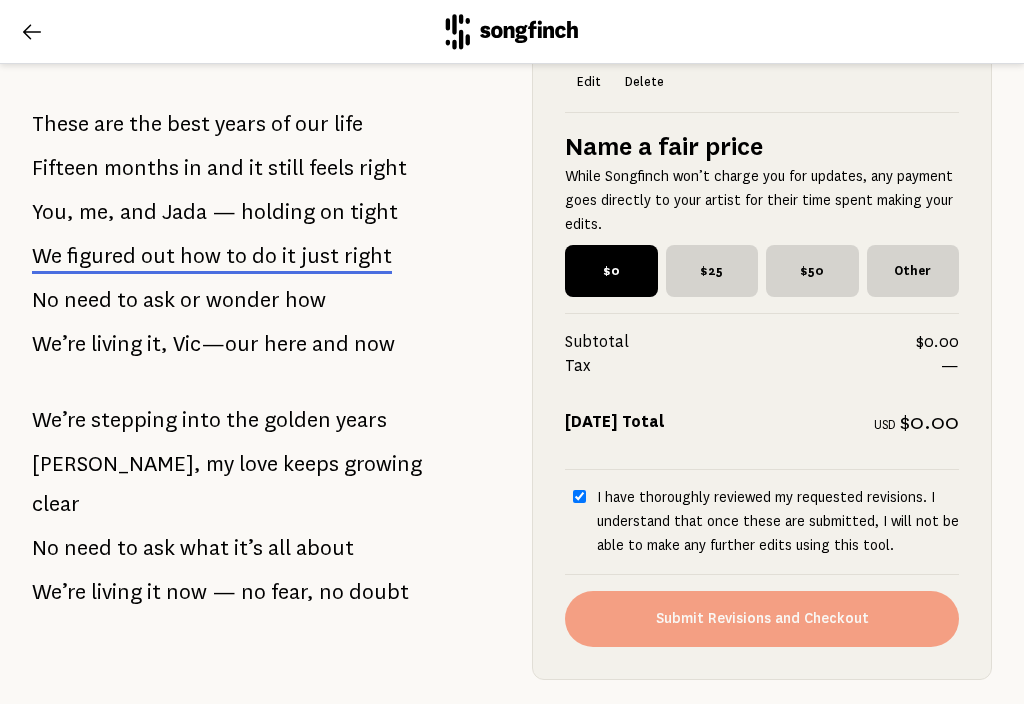 checkbox on "true" 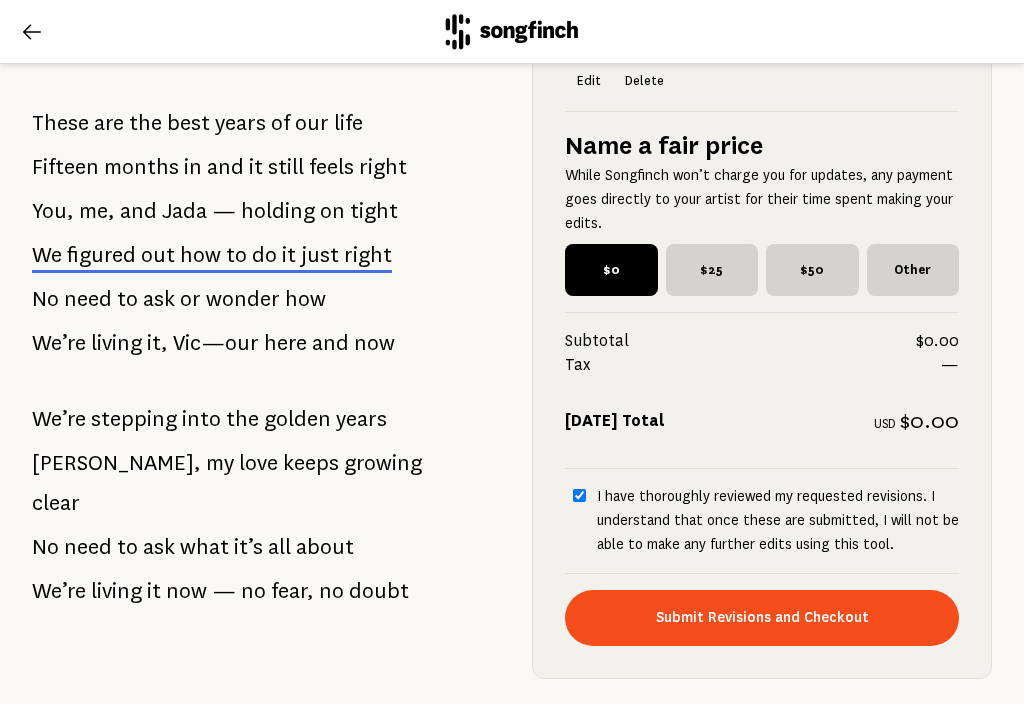 scroll, scrollTop: 1536, scrollLeft: 0, axis: vertical 